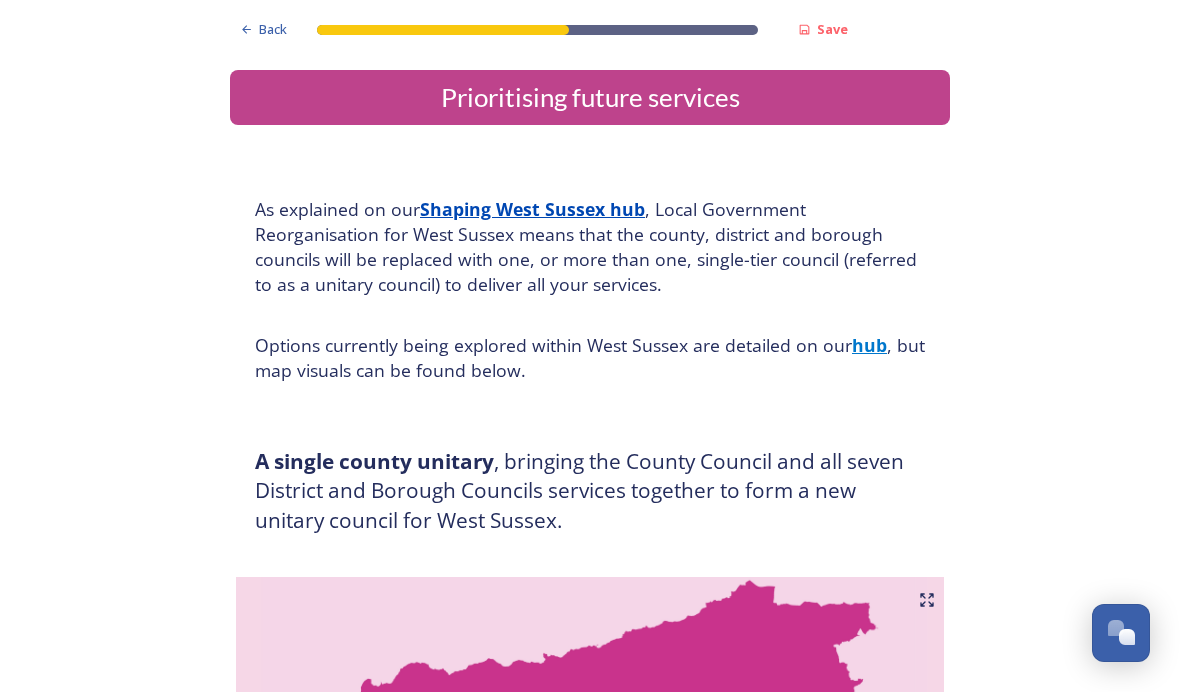 scroll, scrollTop: 0, scrollLeft: 0, axis: both 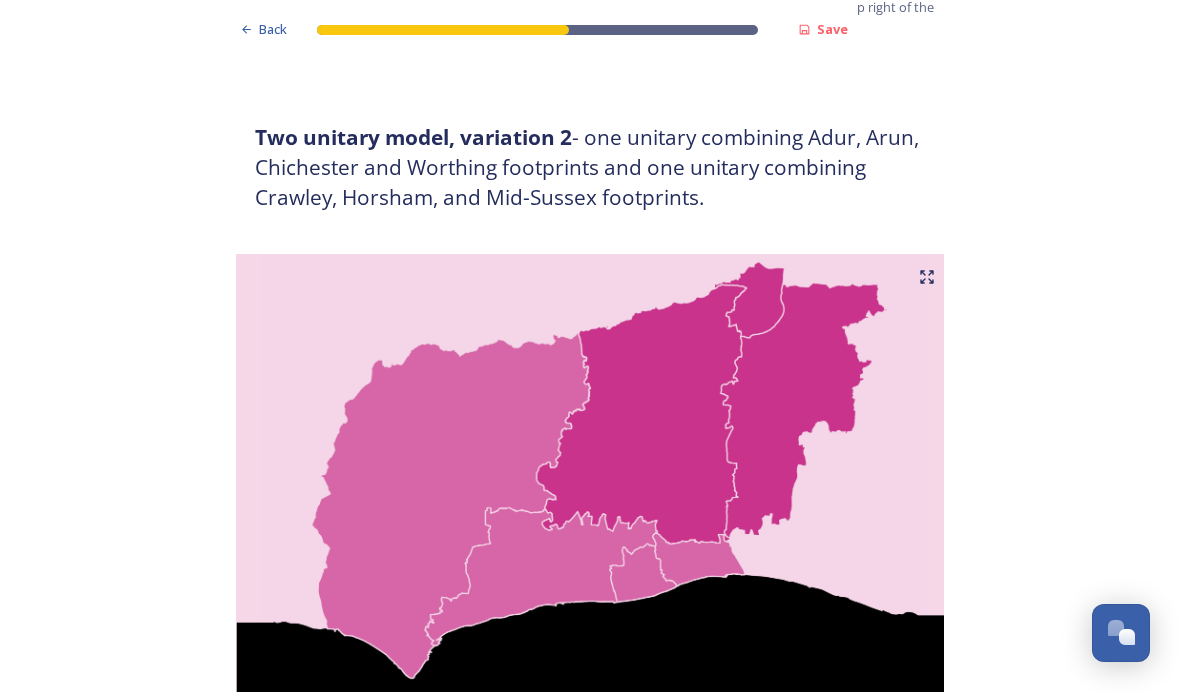 click at bounding box center [590, 504] 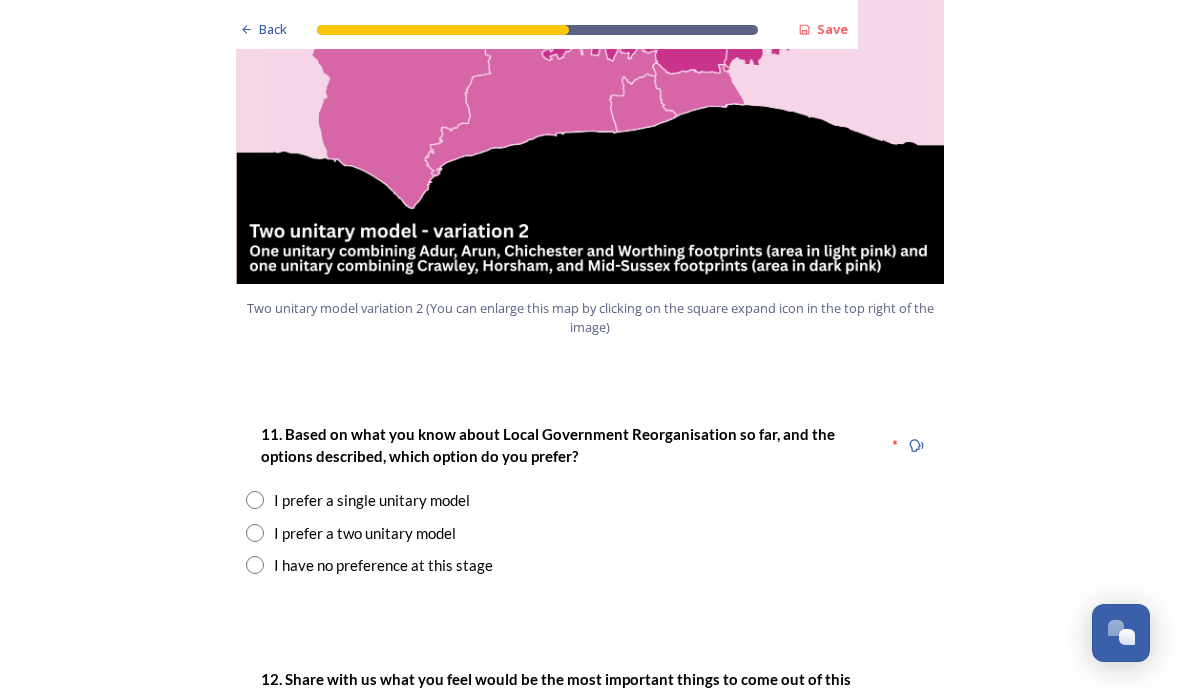scroll, scrollTop: 2315, scrollLeft: 0, axis: vertical 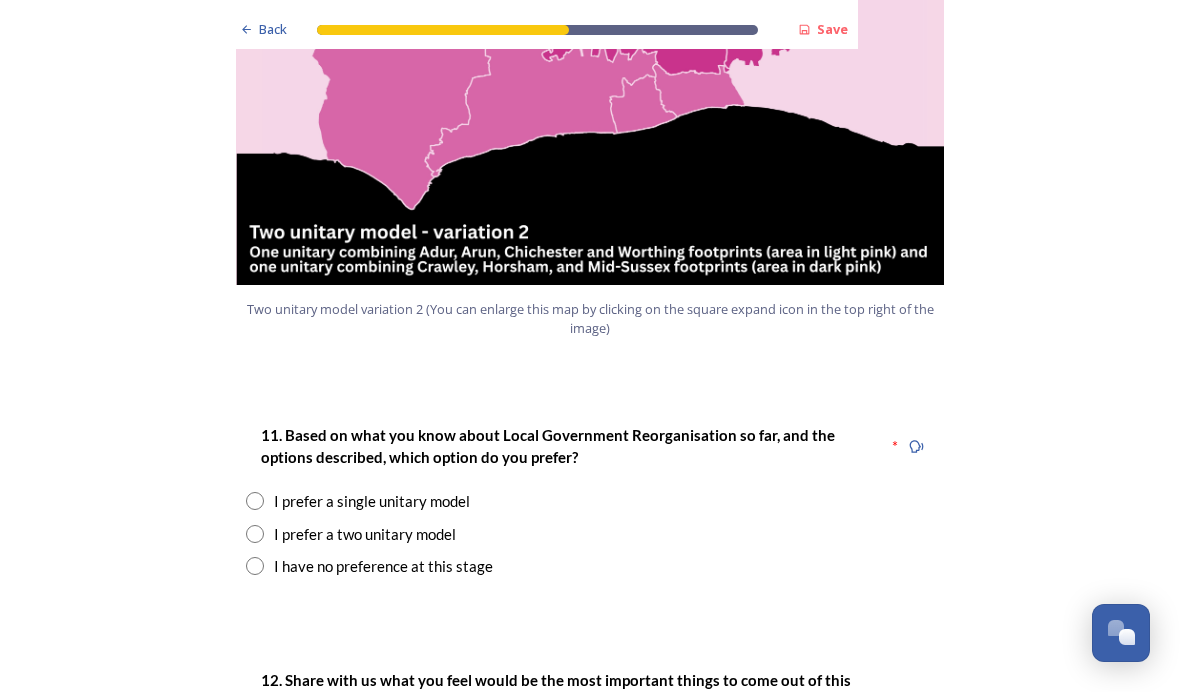 click on "I prefer a two unitary model" at bounding box center (590, 534) 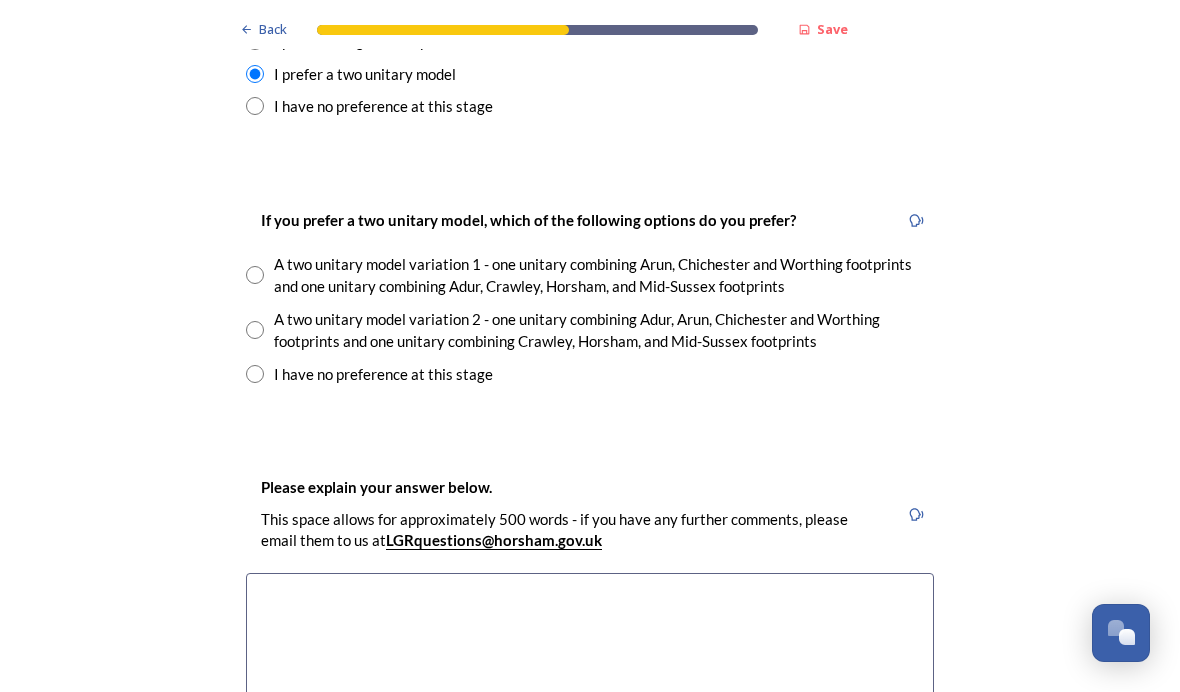 scroll, scrollTop: 2776, scrollLeft: 0, axis: vertical 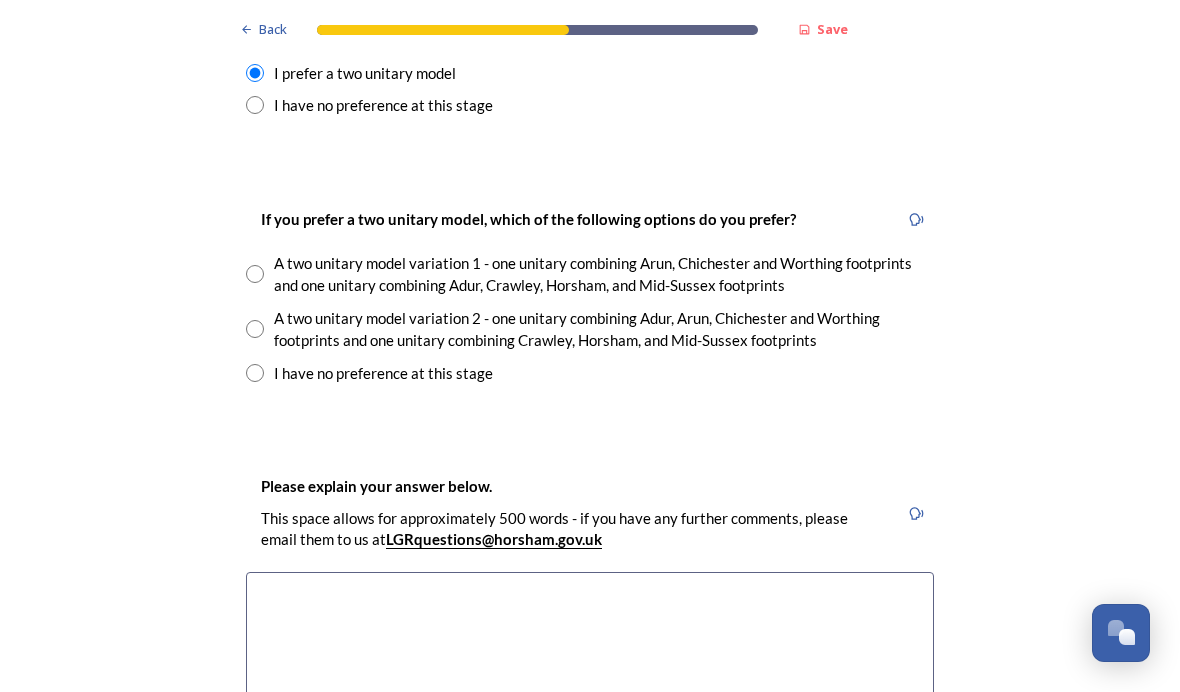 click on "A two unitary model variation 2 - one unitary combining Adur, Arun, Chichester and Worthing footprints and one unitary combining Crawley, Horsham, and Mid-Sussex footprints" at bounding box center (604, 329) 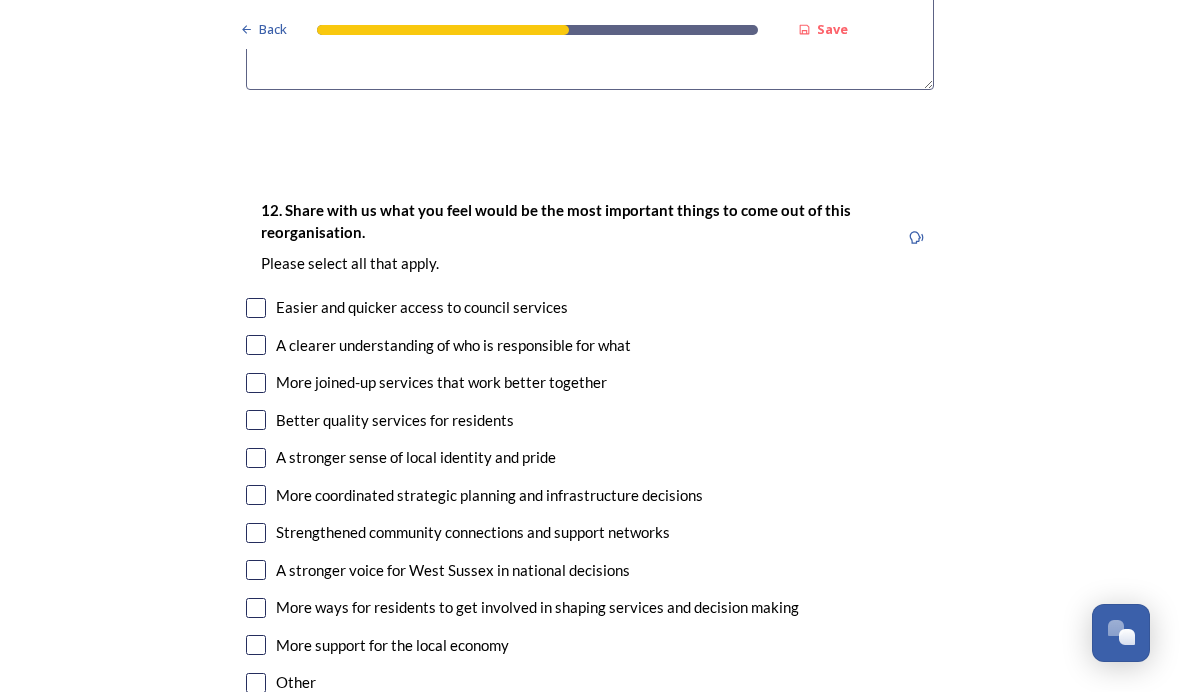 scroll, scrollTop: 3483, scrollLeft: 0, axis: vertical 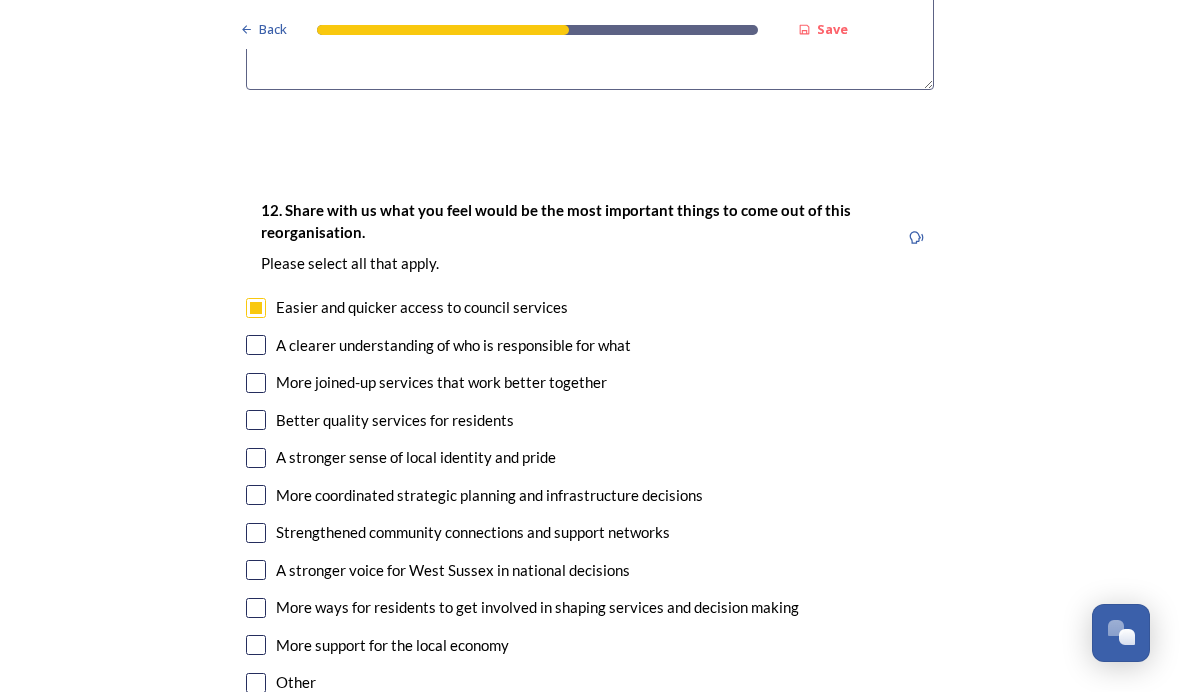 click at bounding box center [256, 345] 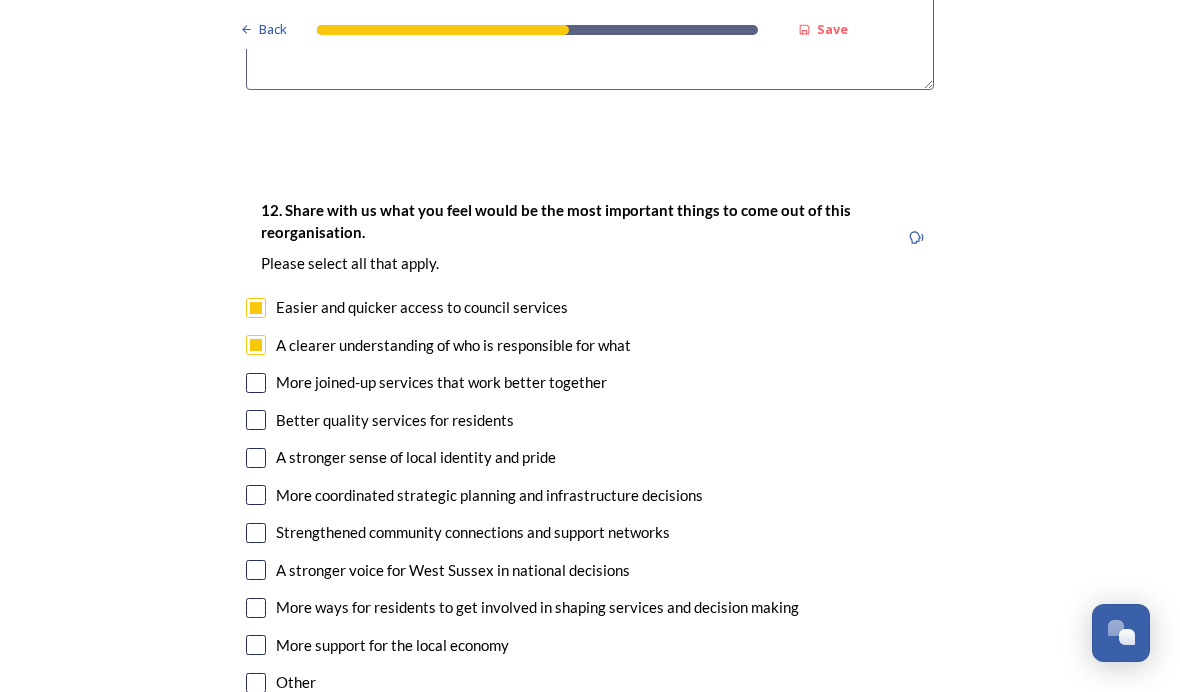 click on "12. Share with us what you feel would be the most important things to come out of this reorganisation. Please select all that apply. Easier and quicker access to council services A clearer understanding of who is responsible for what More joined-up services that work better together Better quality services for residents A stronger sense of local identity and pride More coordinated strategic planning and infrastructure decisions  Strengthened community connections and support networks A stronger voice for West Sussex in national decisions More ways for residents to get involved in shaping services and decision making More support for the local economy Other" at bounding box center (590, 448) 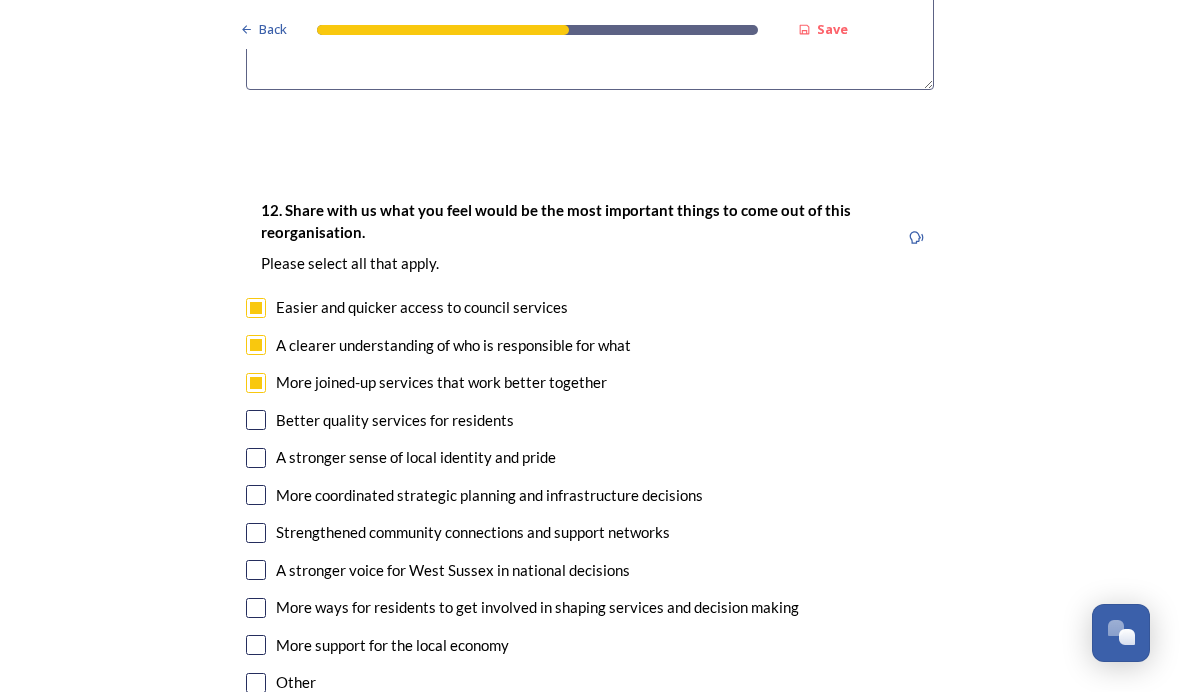 click at bounding box center [256, 420] 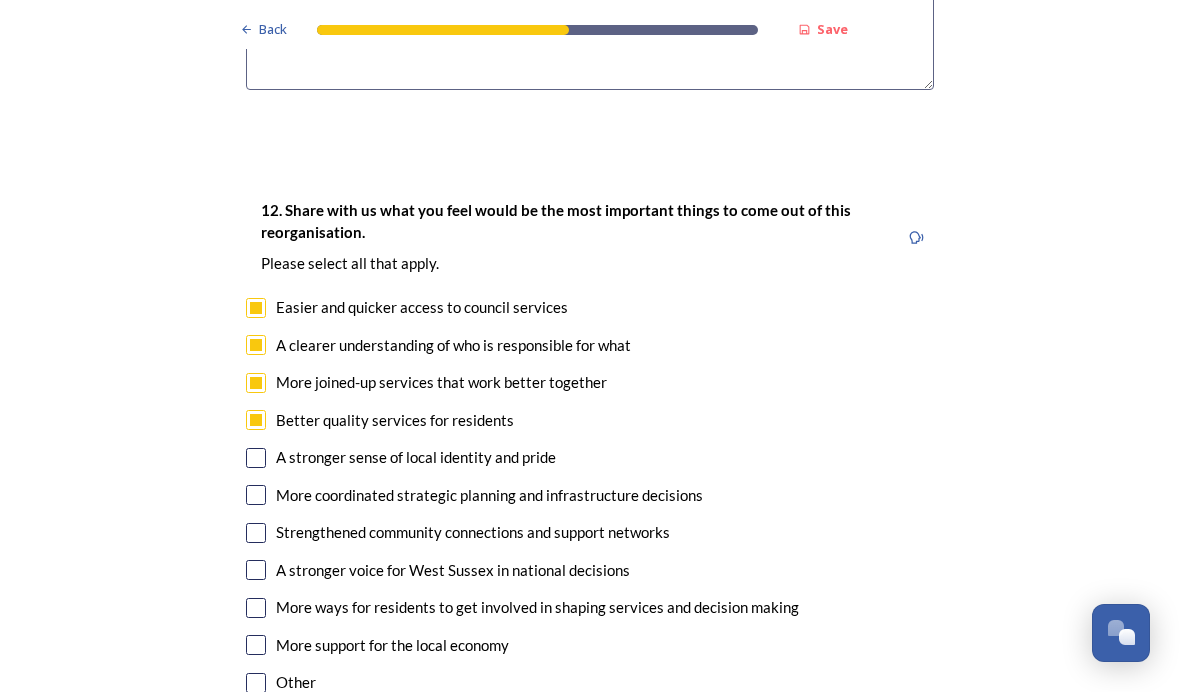 click at bounding box center [256, 458] 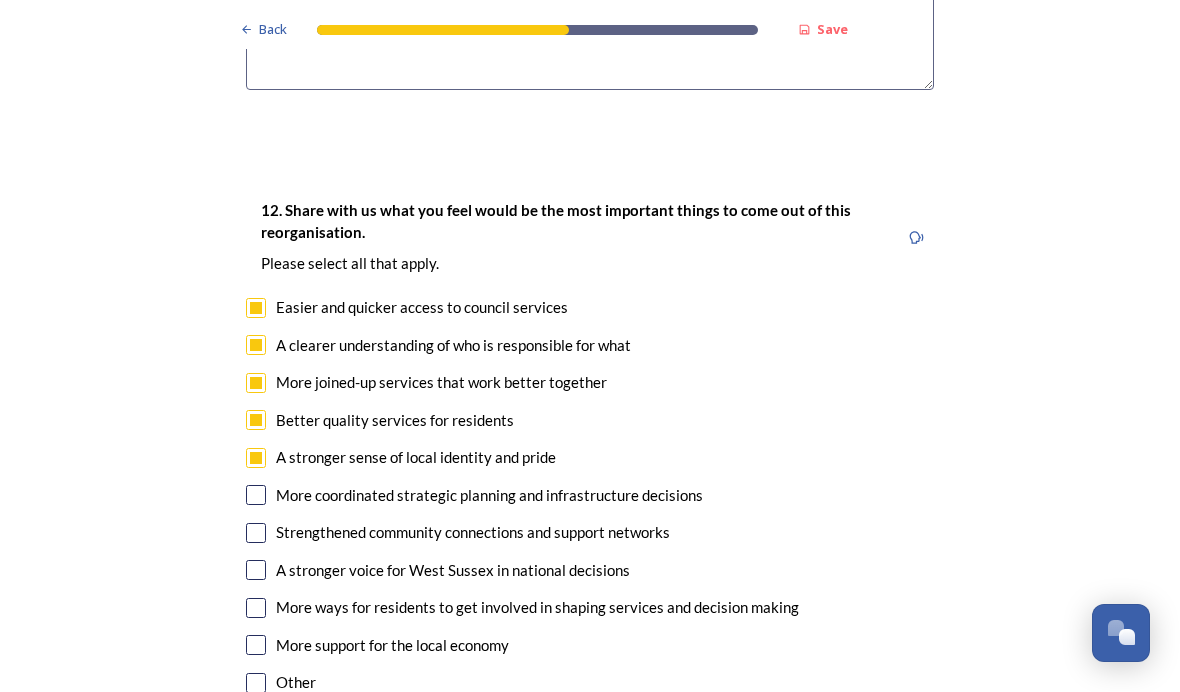 click at bounding box center (256, 458) 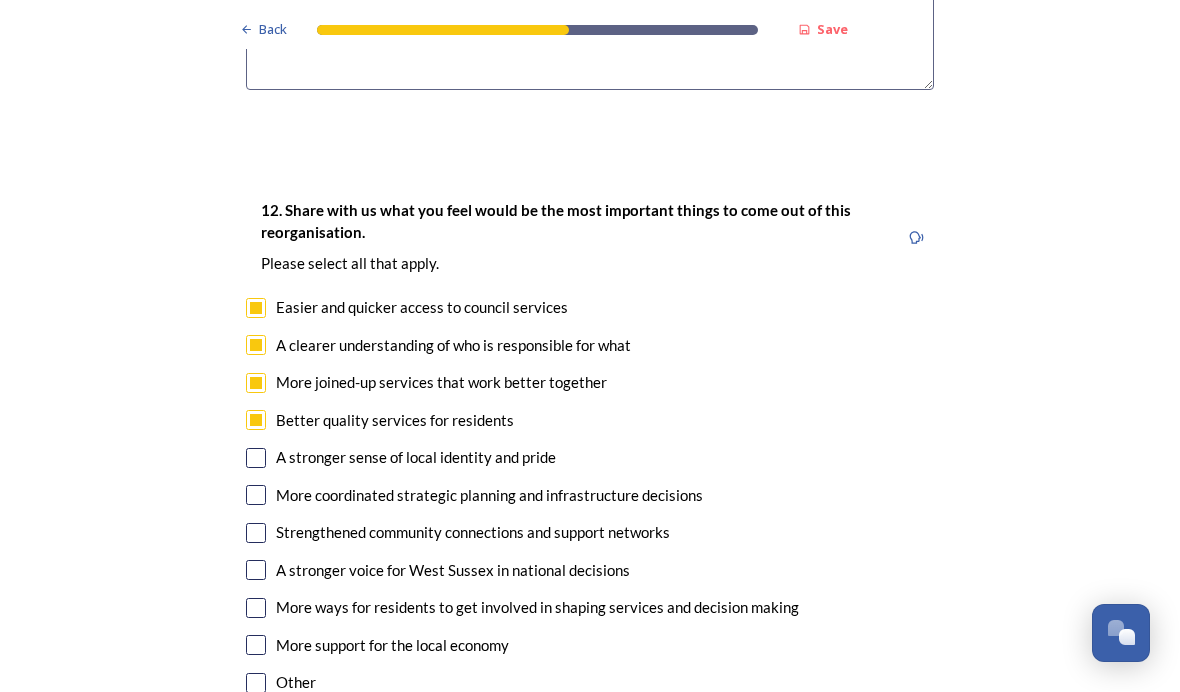 click at bounding box center [256, 495] 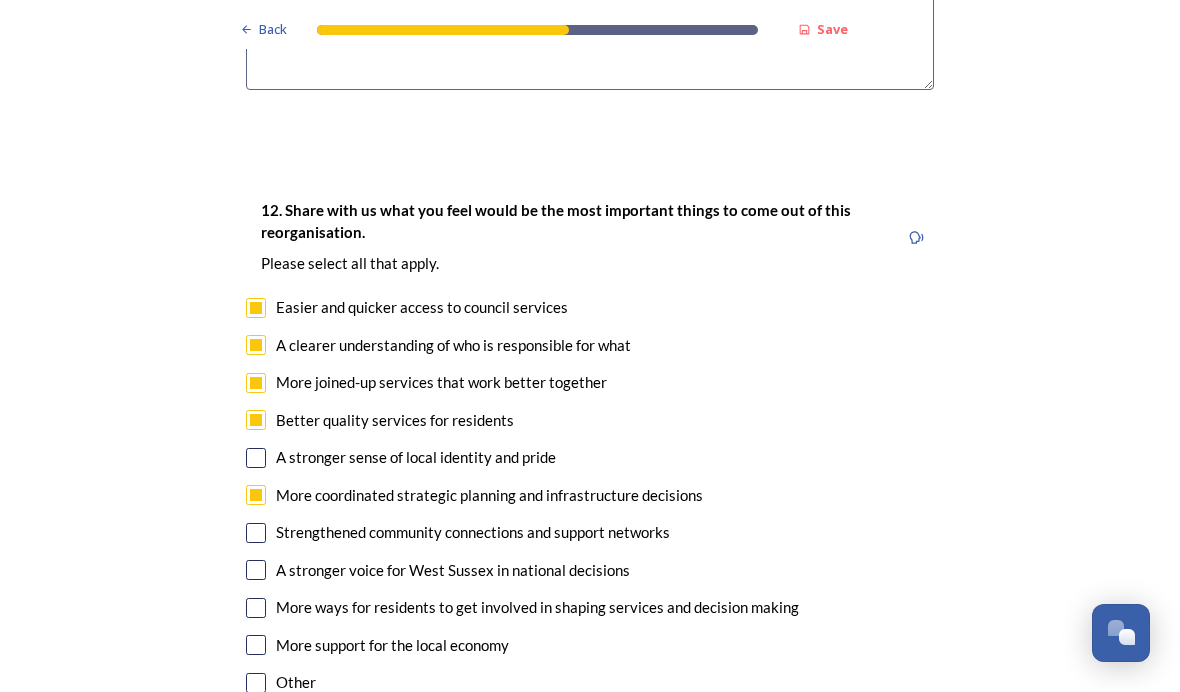 click on "12. Share with us what you feel would be the most important things to come out of this reorganisation. Please select all that apply. Easier and quicker access to council services A clearer understanding of who is responsible for what More joined-up services that work better together Better quality services for residents A stronger sense of local identity and pride More coordinated strategic planning and infrastructure decisions  Strengthened community connections and support networks A stronger voice for West Sussex in national decisions More ways for residents to get involved in shaping services and decision making More support for the local economy Other" at bounding box center [590, 448] 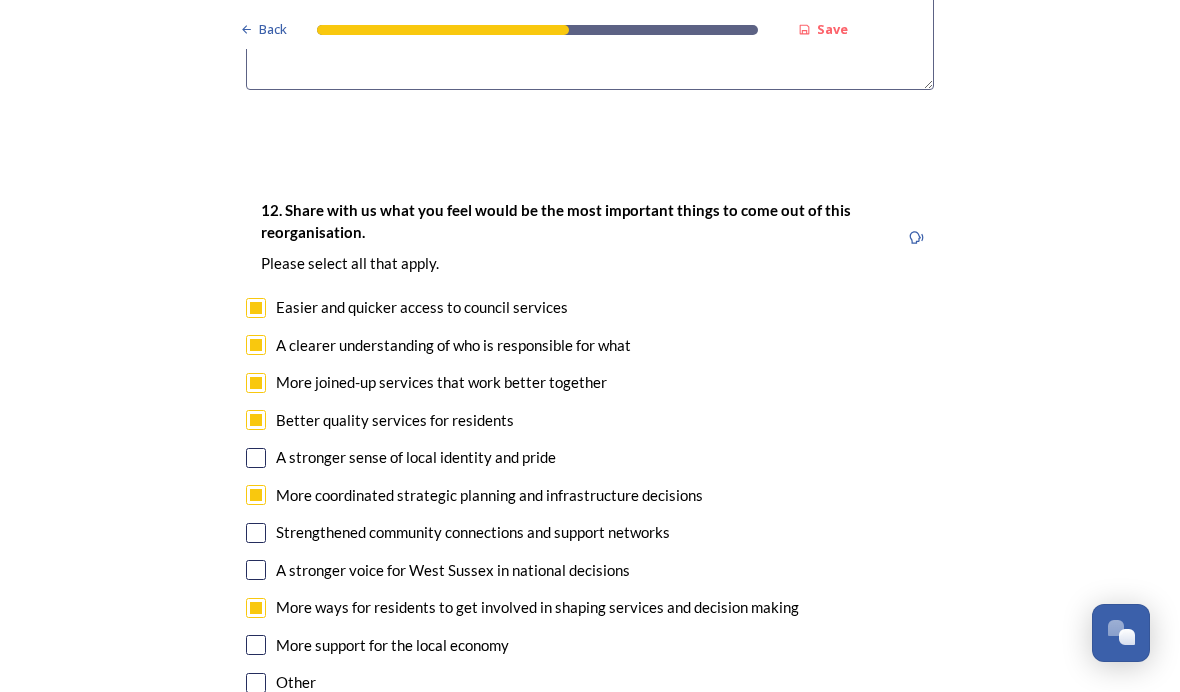 click at bounding box center (256, 645) 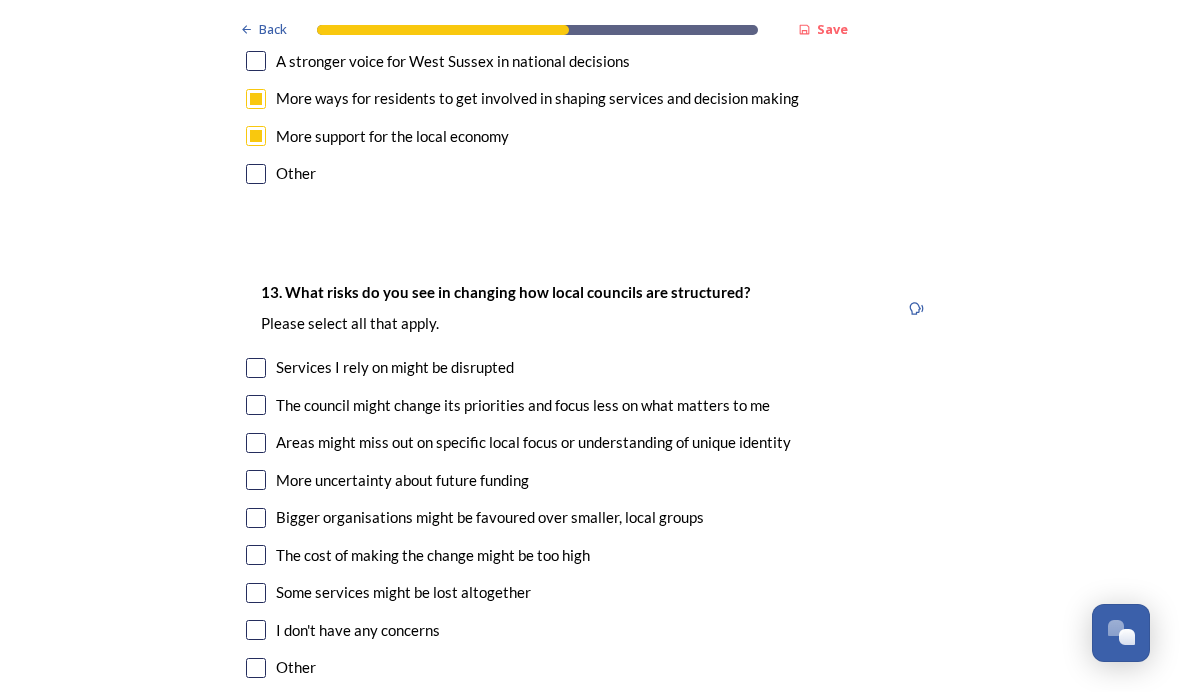 scroll, scrollTop: 3992, scrollLeft: 0, axis: vertical 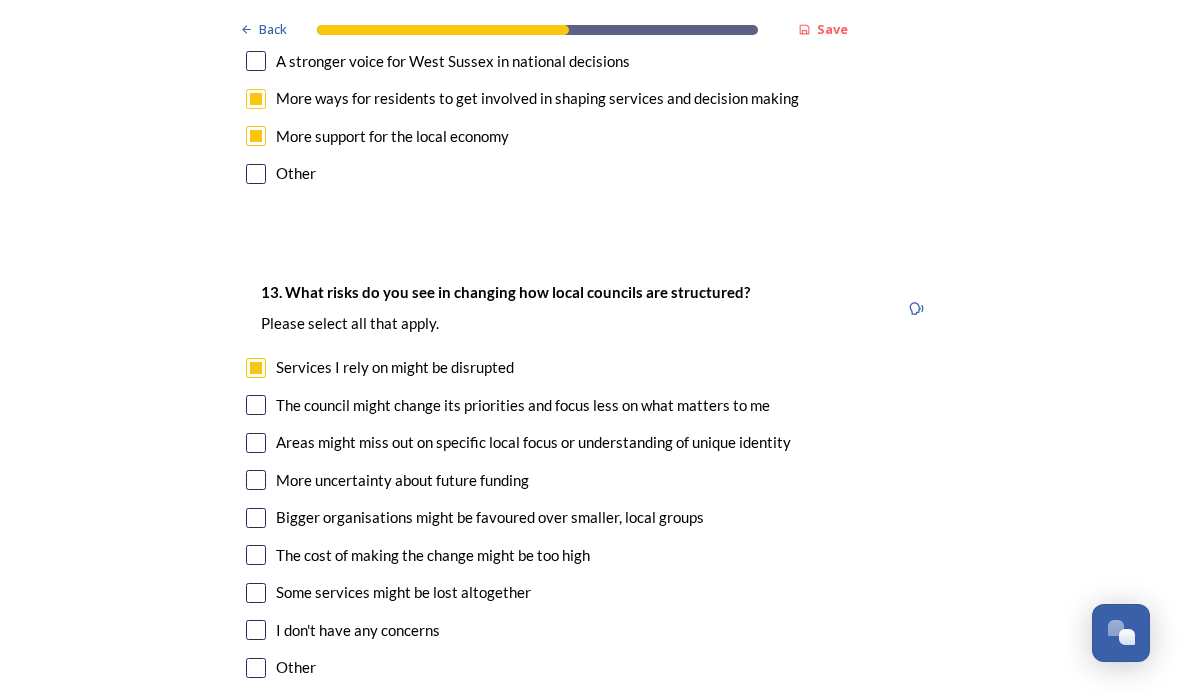 click at bounding box center [256, 405] 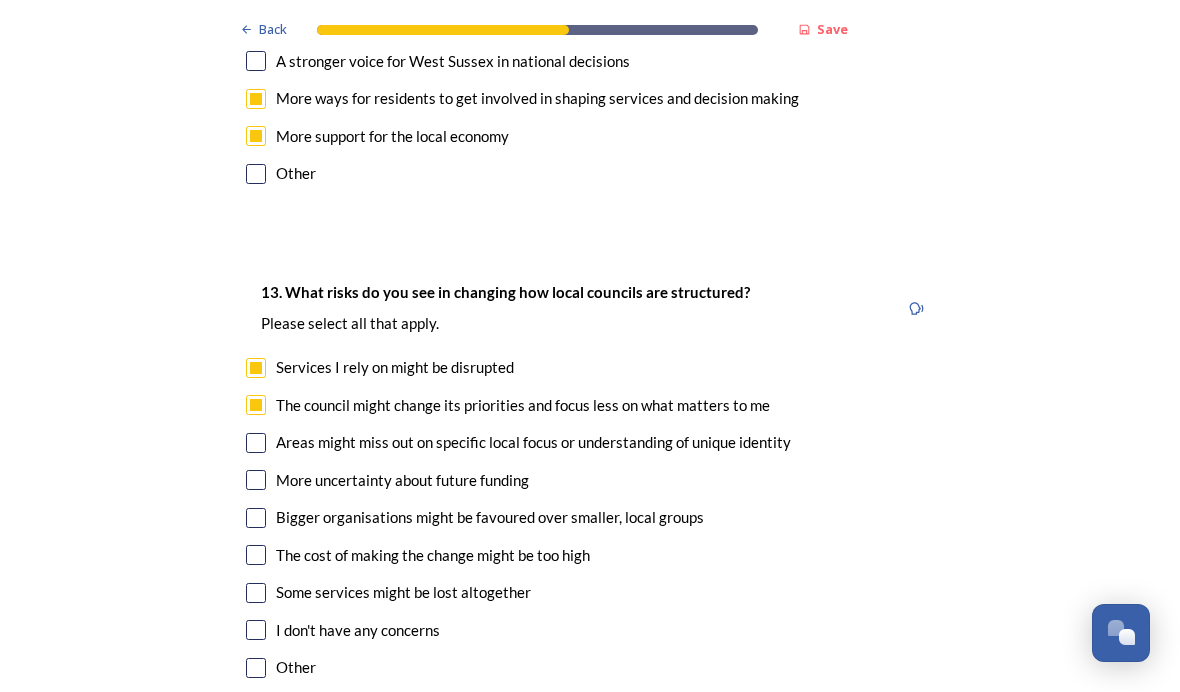 click at bounding box center [256, 443] 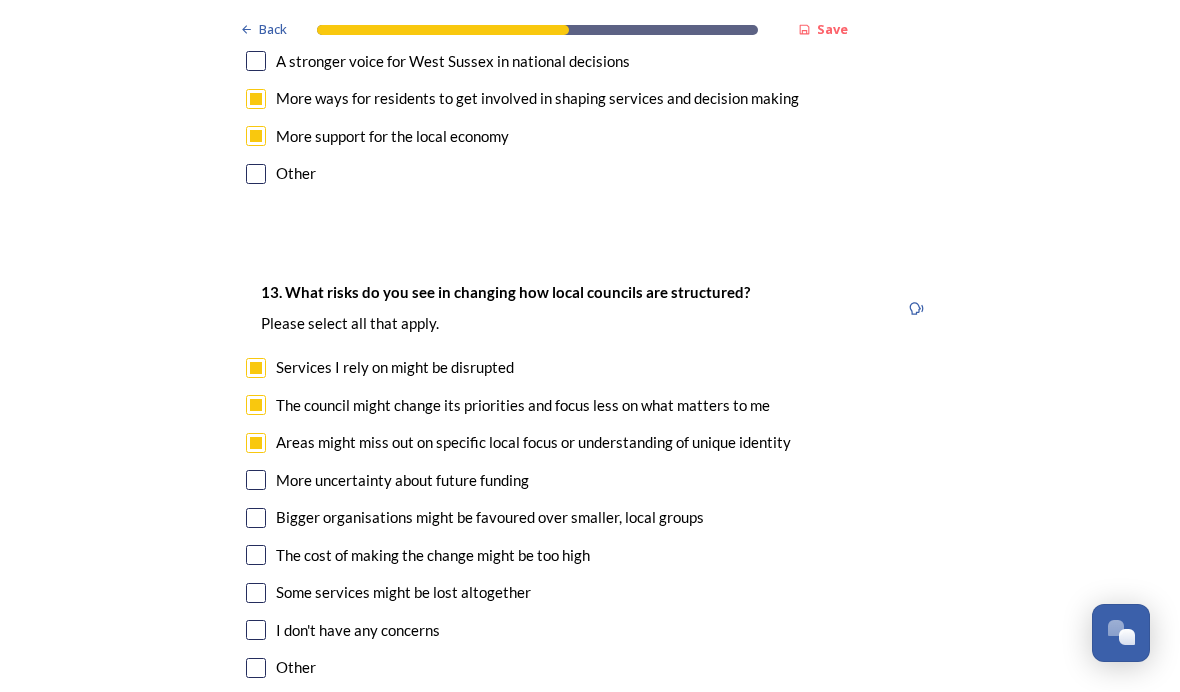 click at bounding box center [256, 480] 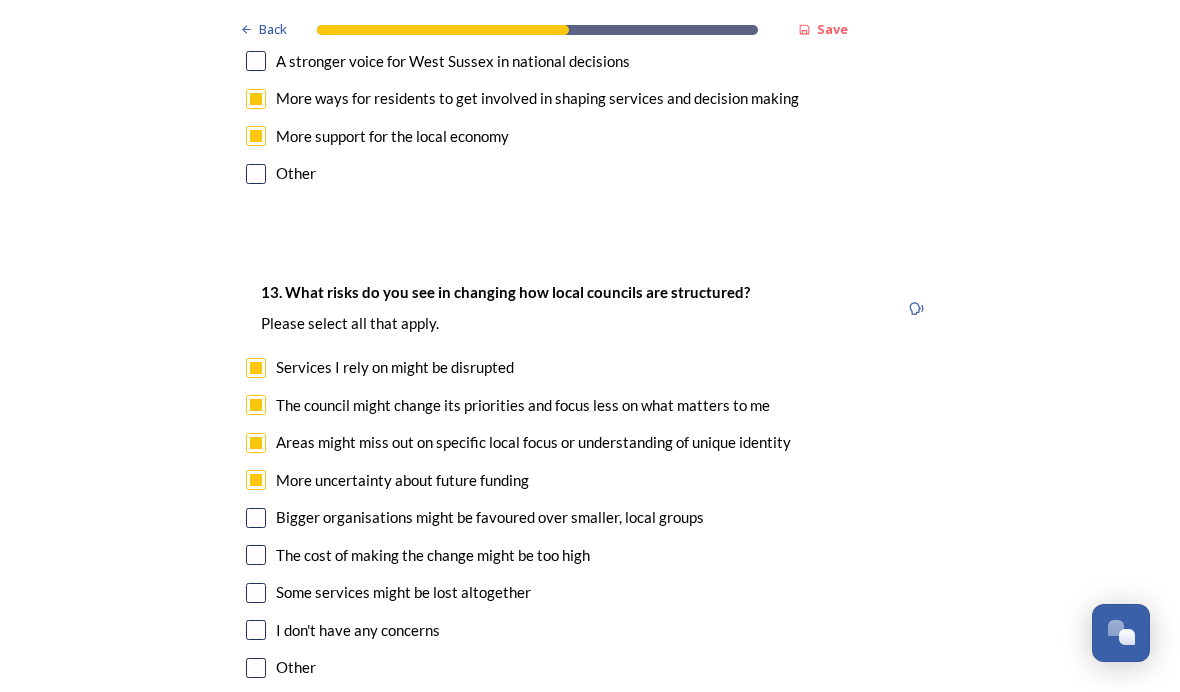 click at bounding box center (256, 518) 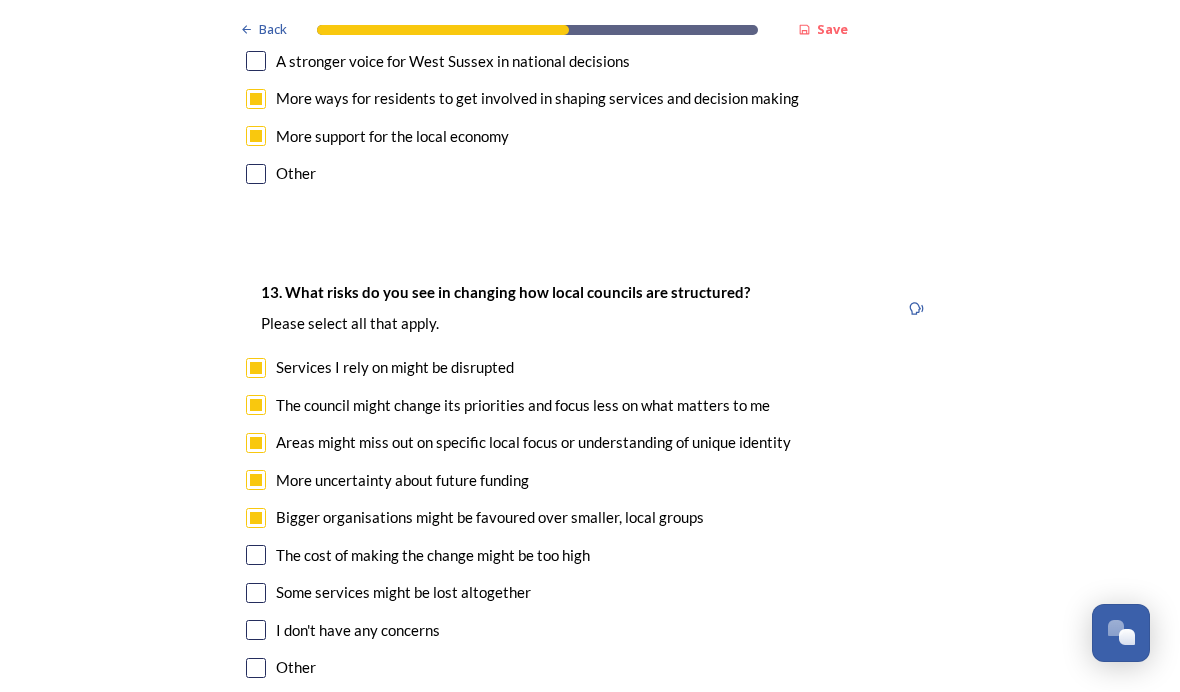 click at bounding box center [256, 555] 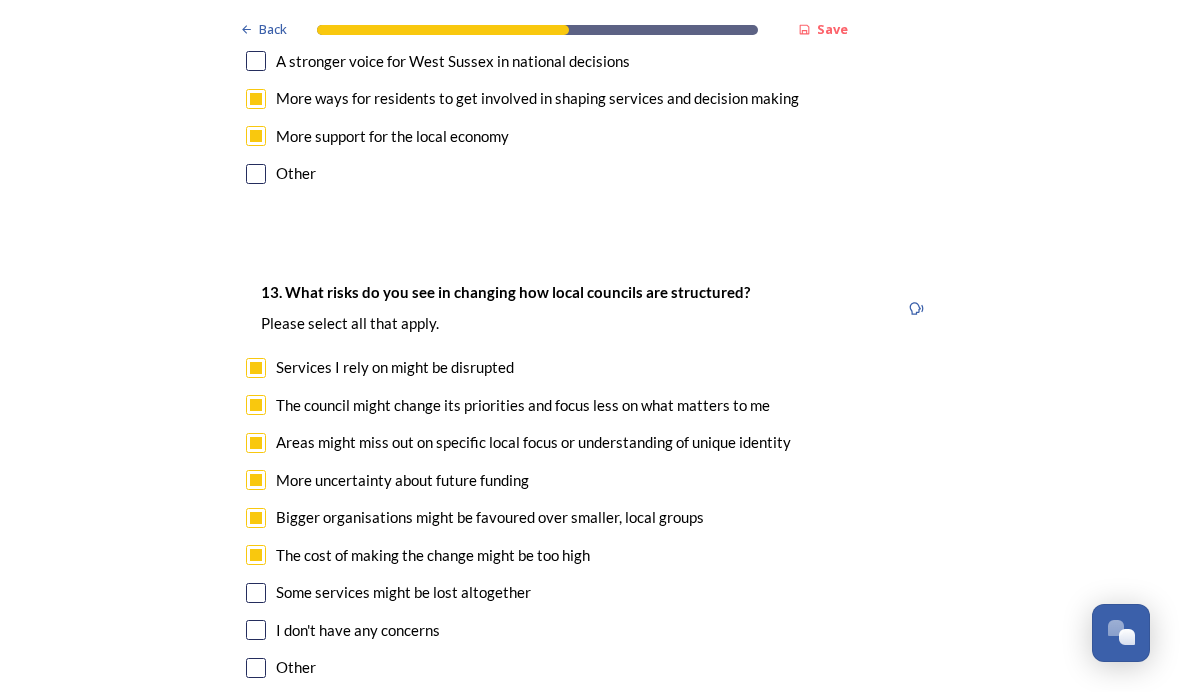 click on "13. What risks do you see in changing how local councils are structured? ﻿Please select all that apply. Services I rely on might be disrupted The council might change its priorities and focus less on what matters to me Areas might miss out on specific local focus or understanding of unique identity More uncertainty about future funding Bigger organisations might be favoured over smaller, local groups The cost of making the change might be too high Some services might be lost altogether I don't have any concerns Other" at bounding box center [590, 482] 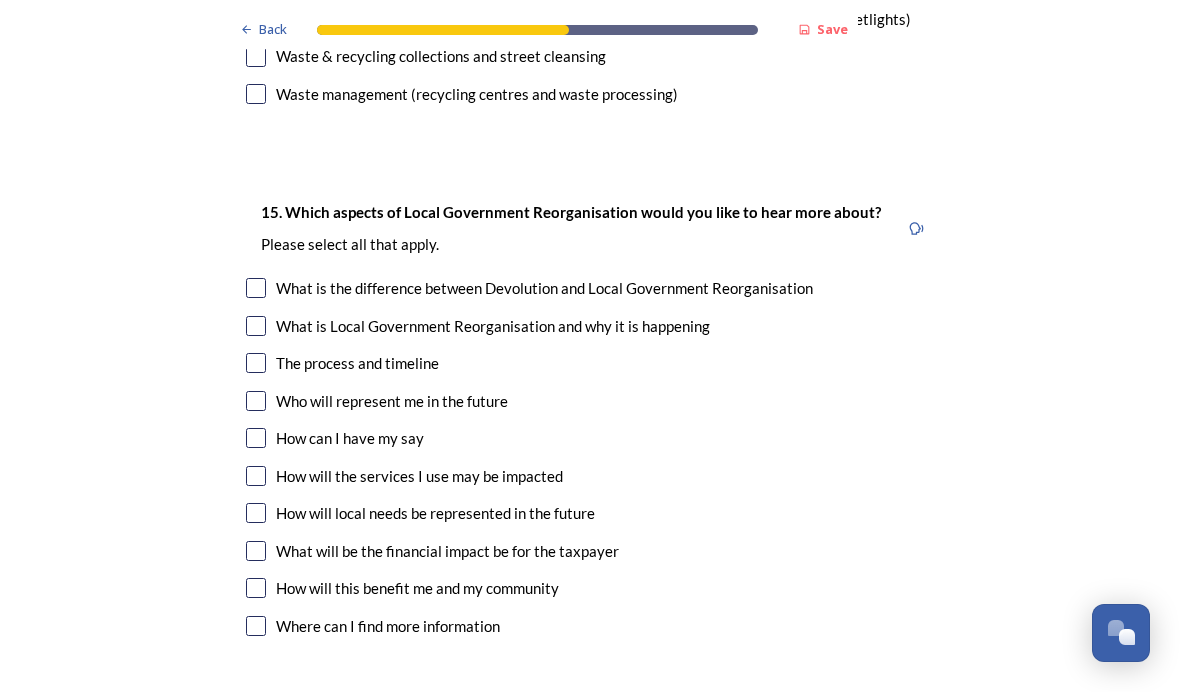 scroll, scrollTop: 5606, scrollLeft: 0, axis: vertical 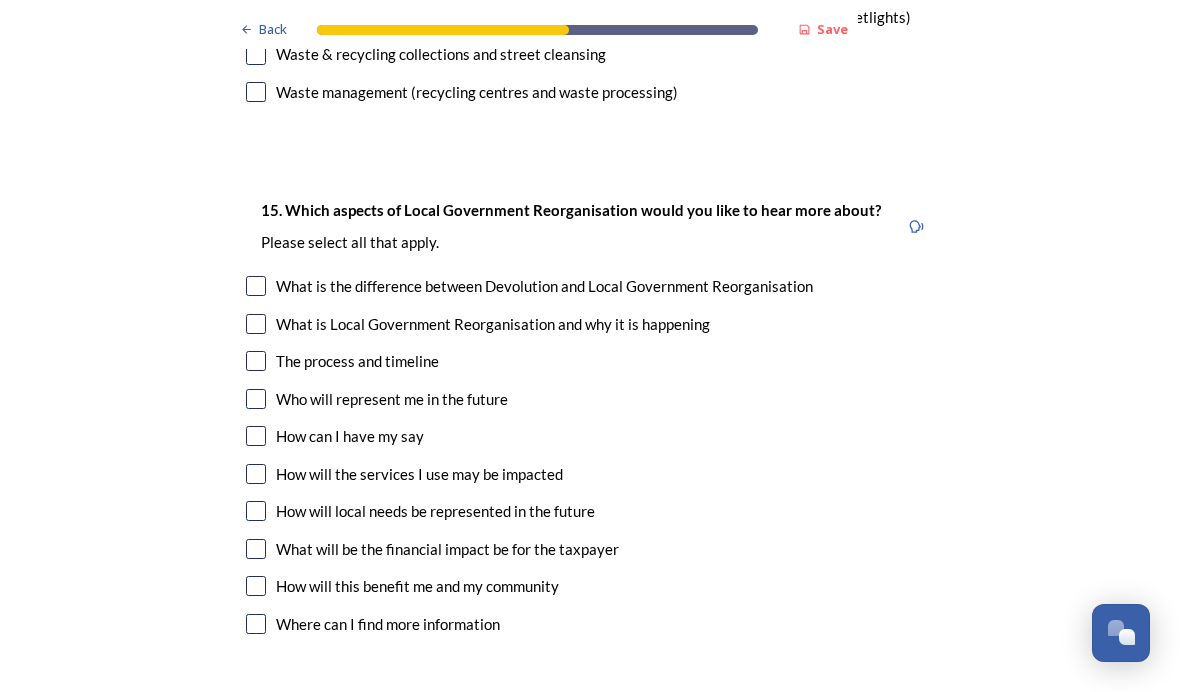 click at bounding box center (256, 361) 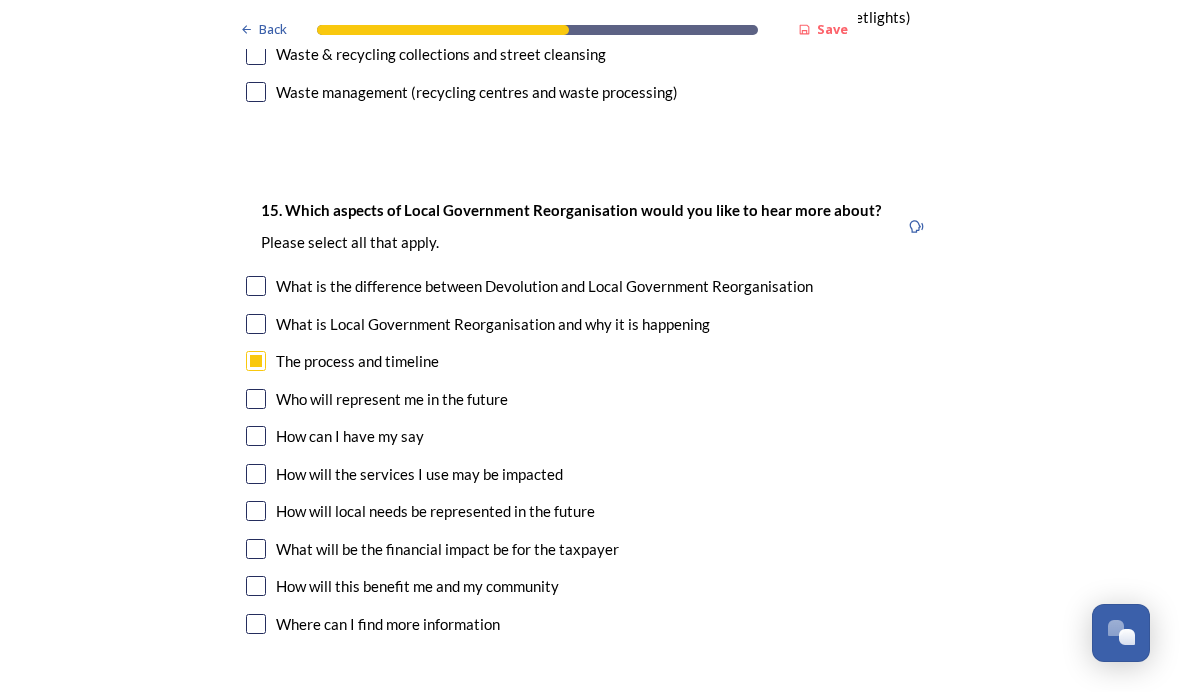 scroll, scrollTop: 5605, scrollLeft: 0, axis: vertical 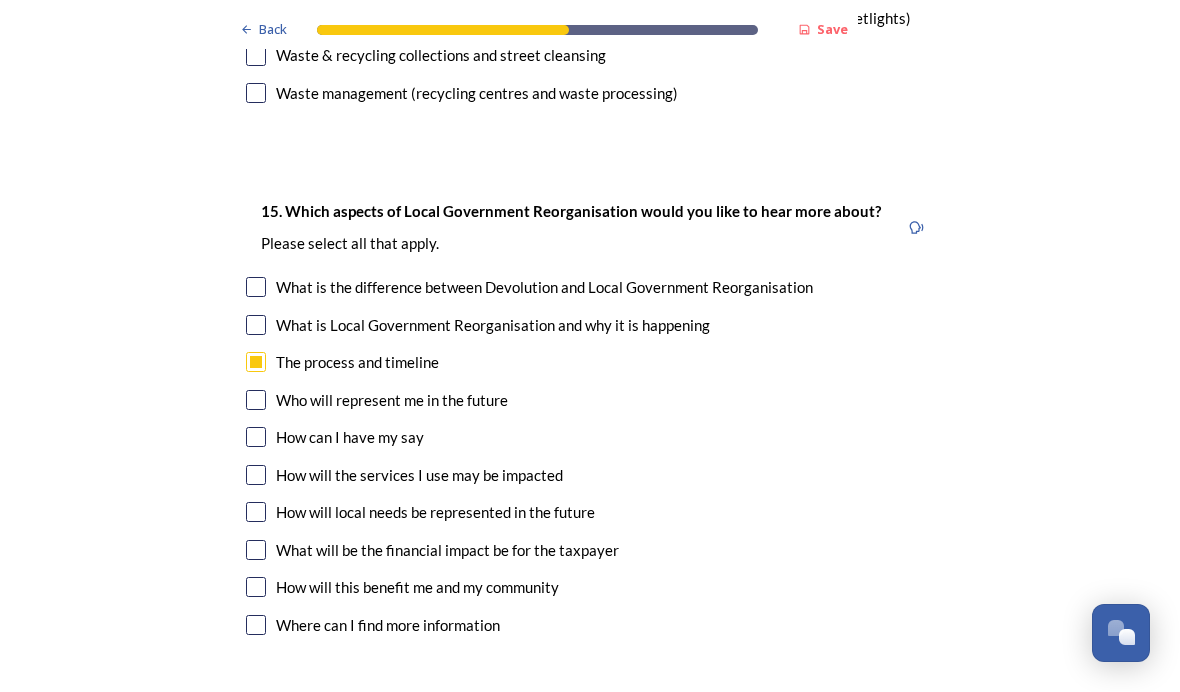 click at bounding box center (256, 437) 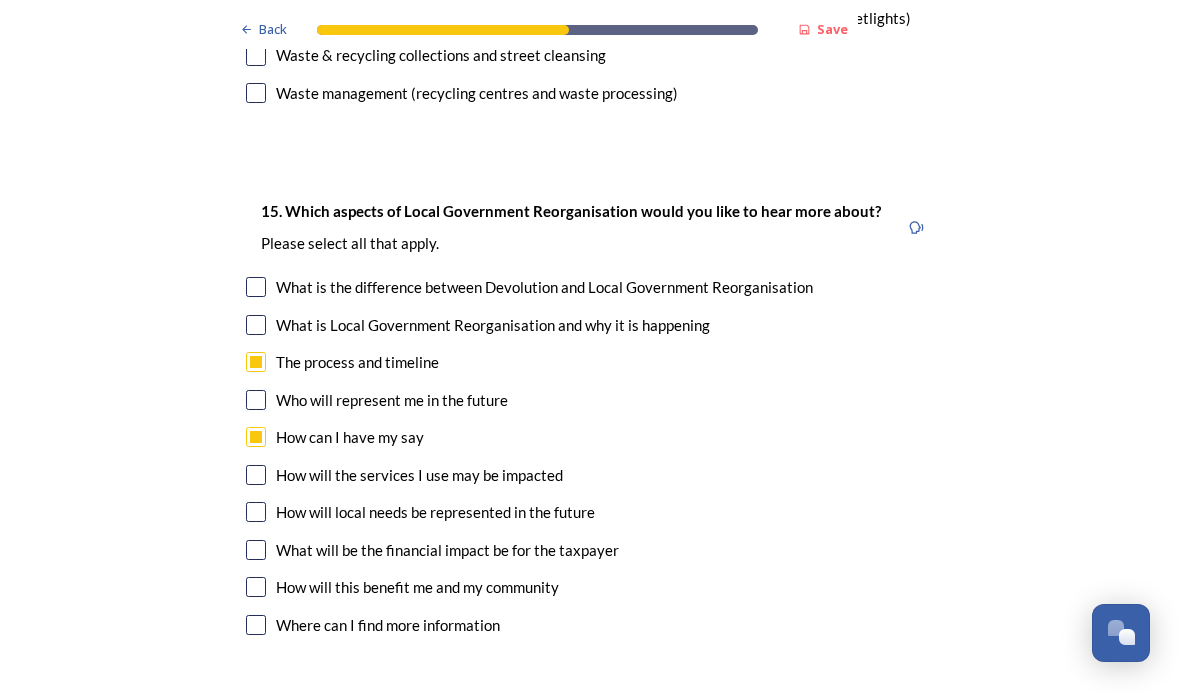 click on "15. Which aspects of Local Government Reorganisation would you like to hear more about? ﻿Please select all that apply.   What is the difference between Devolution and Local Government Reorganisation What is Local Government Reorganisation and why it is happening The process and timeline Who will represent me in the future How can I have my say How will the services I use may be impacted How will local needs be represented in the future What will be the financial impact be for the taxpayer How will this benefit me and my community Where can I find more information" at bounding box center (590, 420) 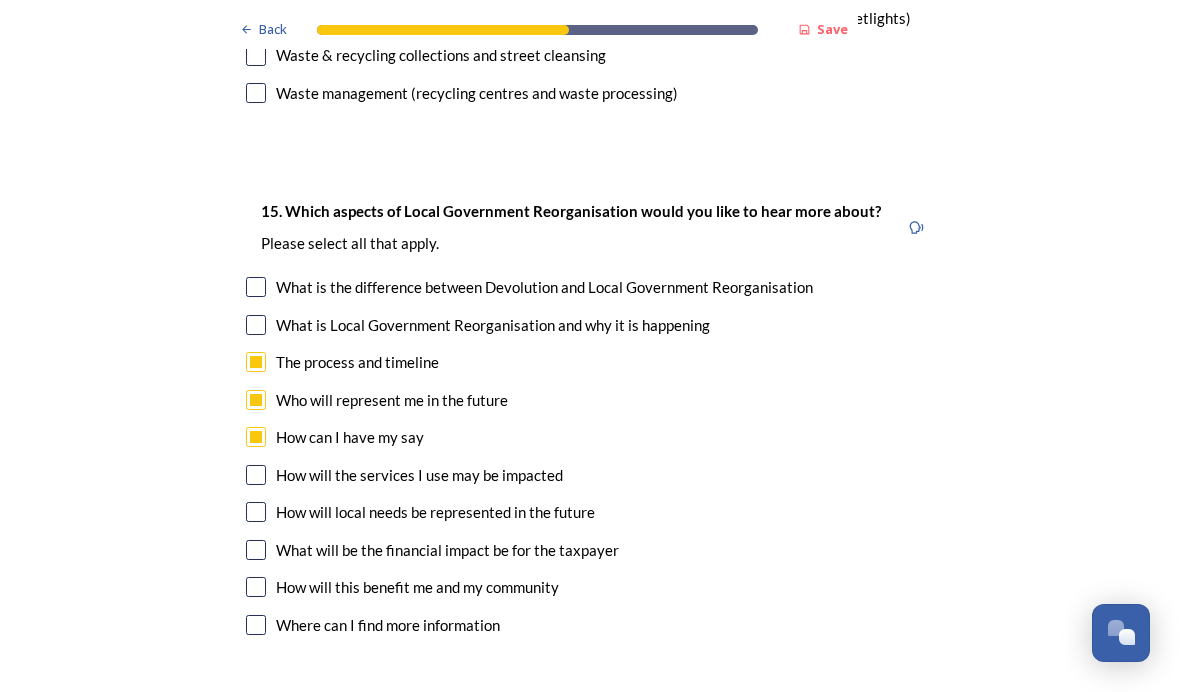 click at bounding box center [256, 475] 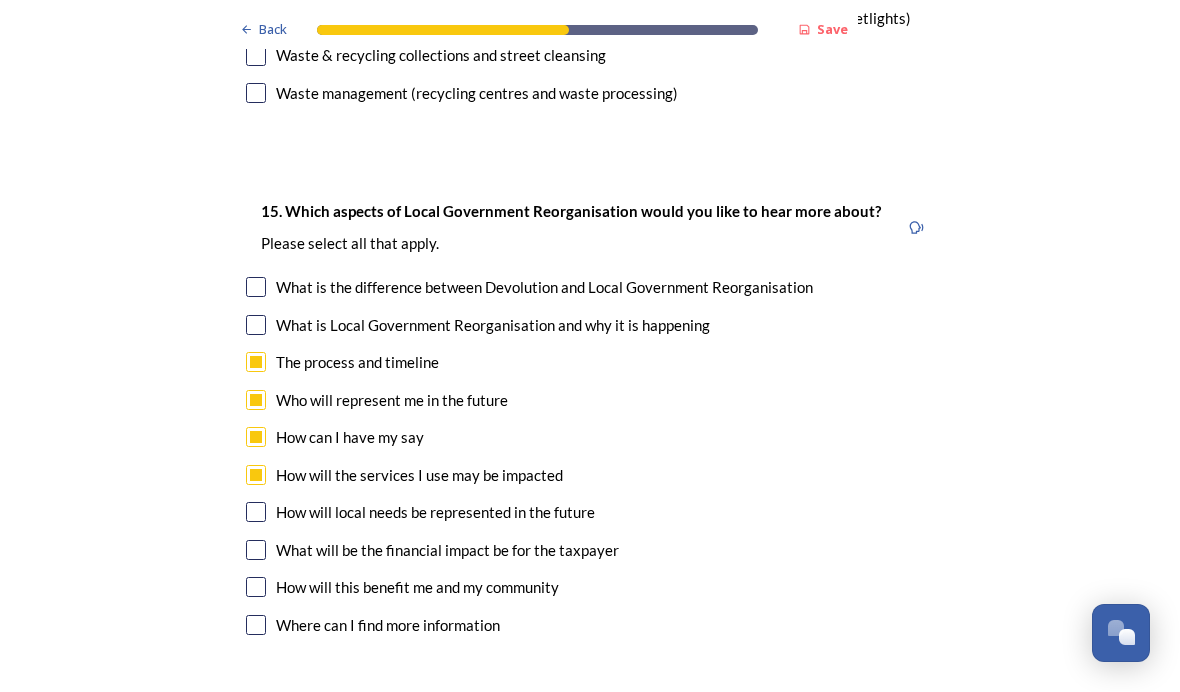 click at bounding box center [256, 587] 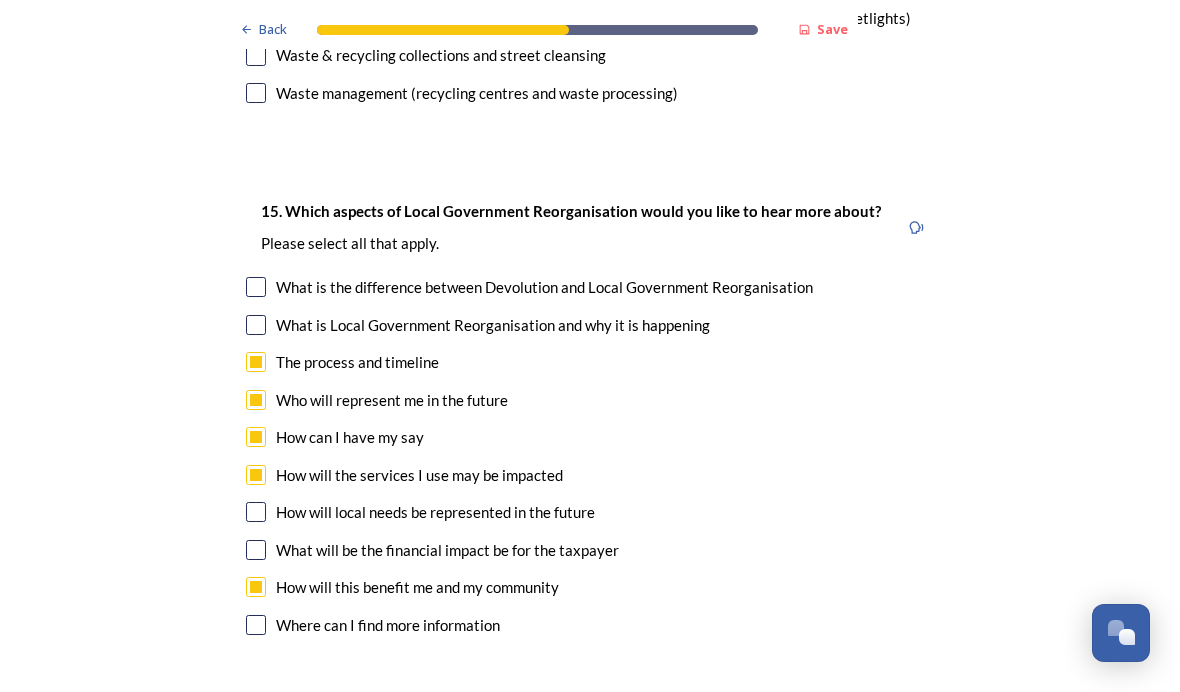 click at bounding box center (256, 550) 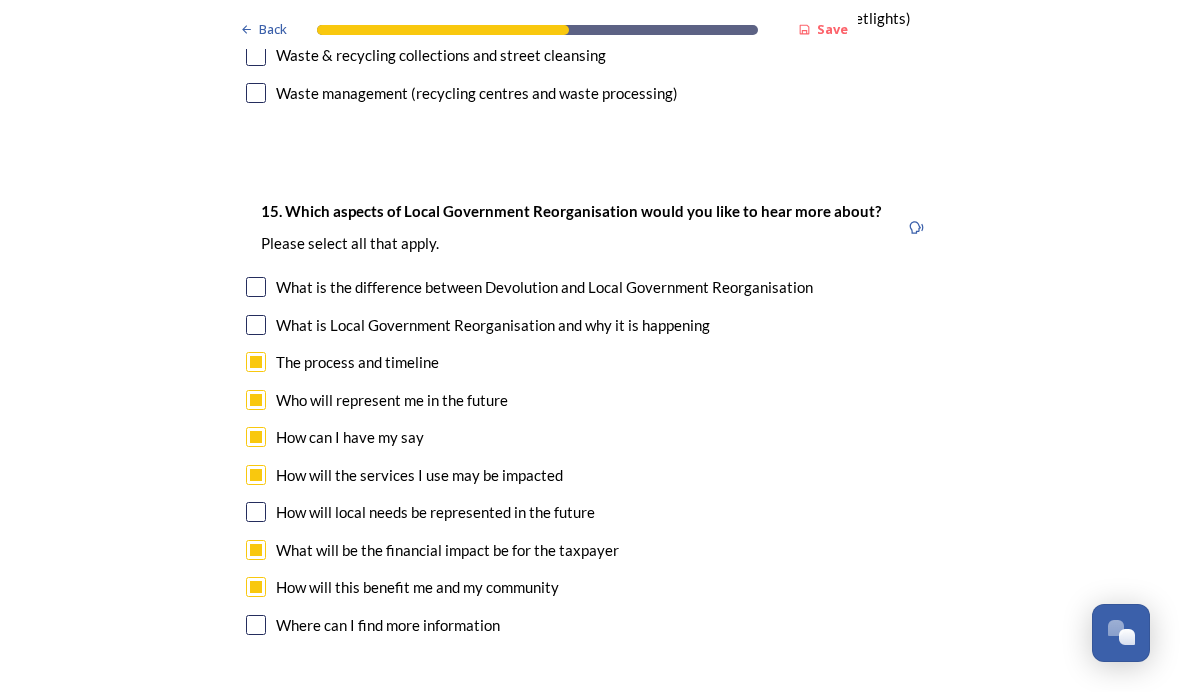click at bounding box center (256, 512) 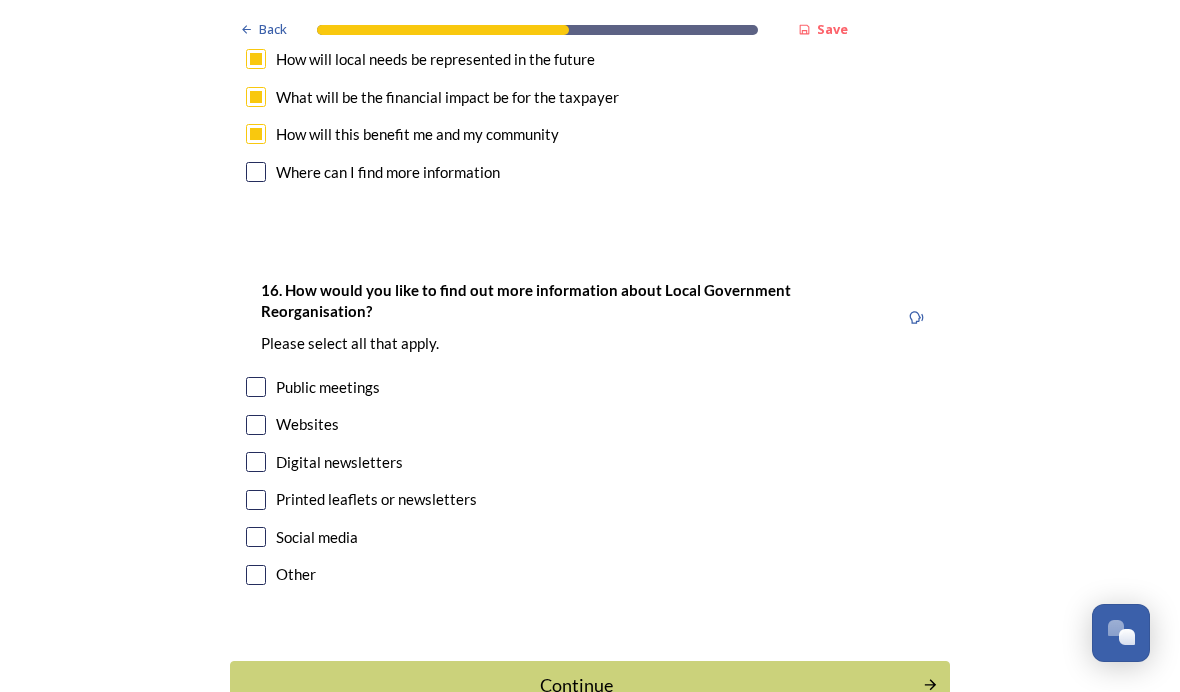 scroll, scrollTop: 6056, scrollLeft: 0, axis: vertical 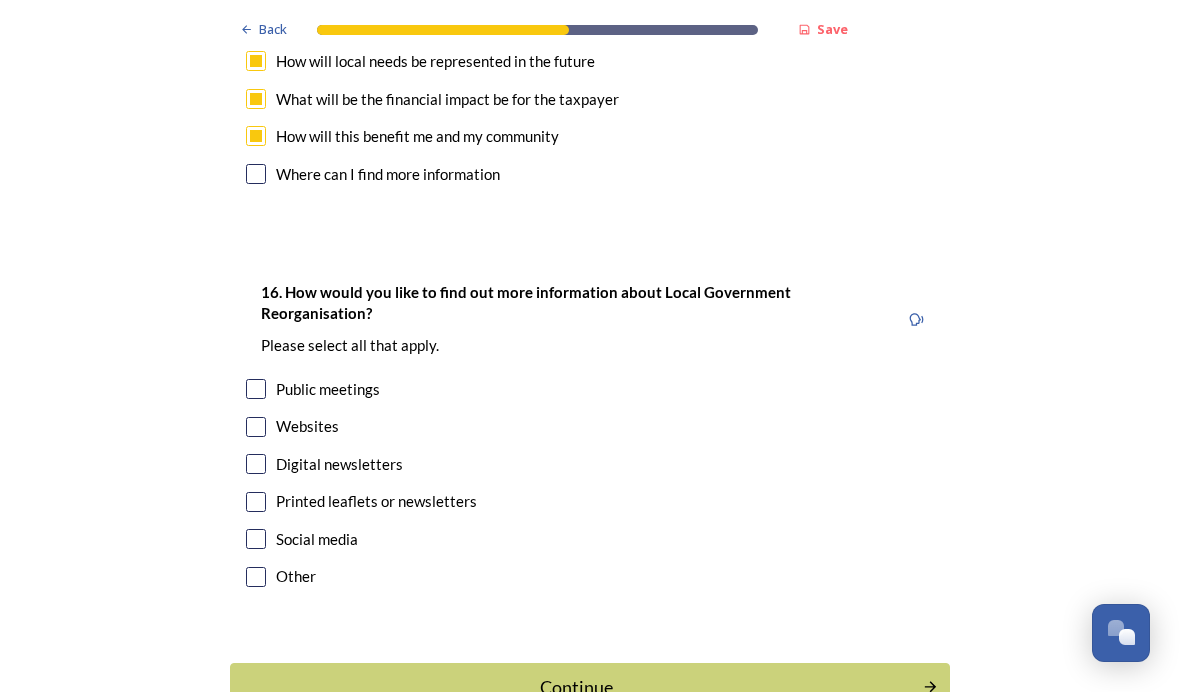 click at bounding box center [256, 389] 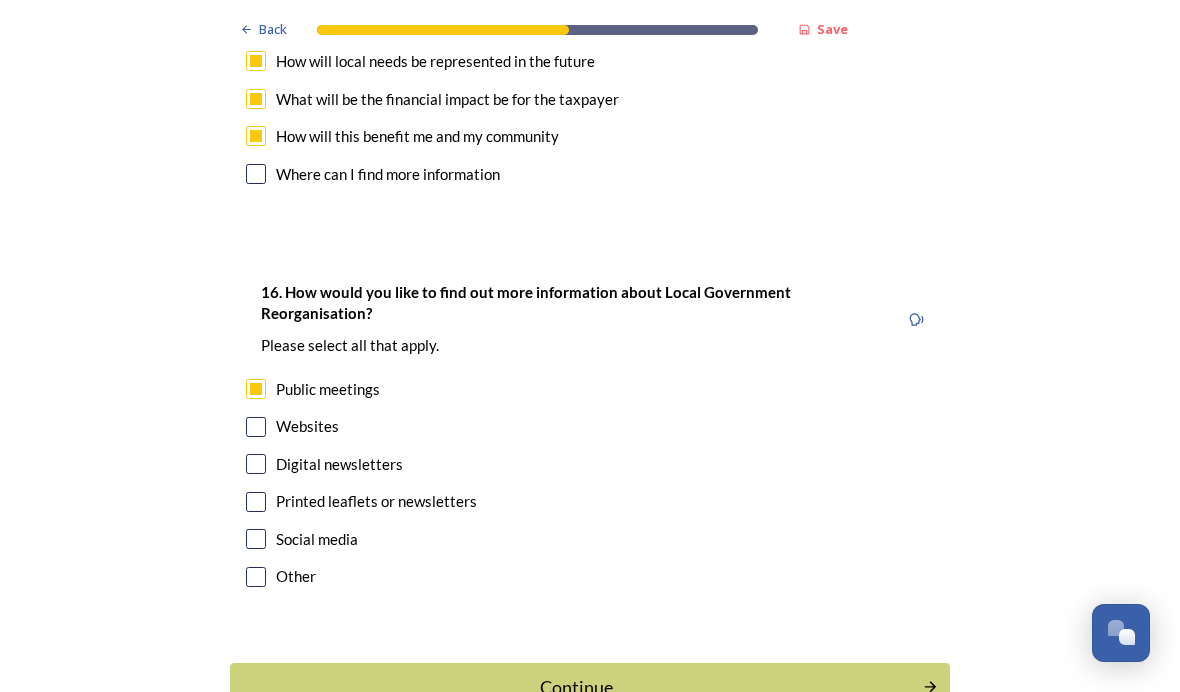 click at bounding box center [256, 427] 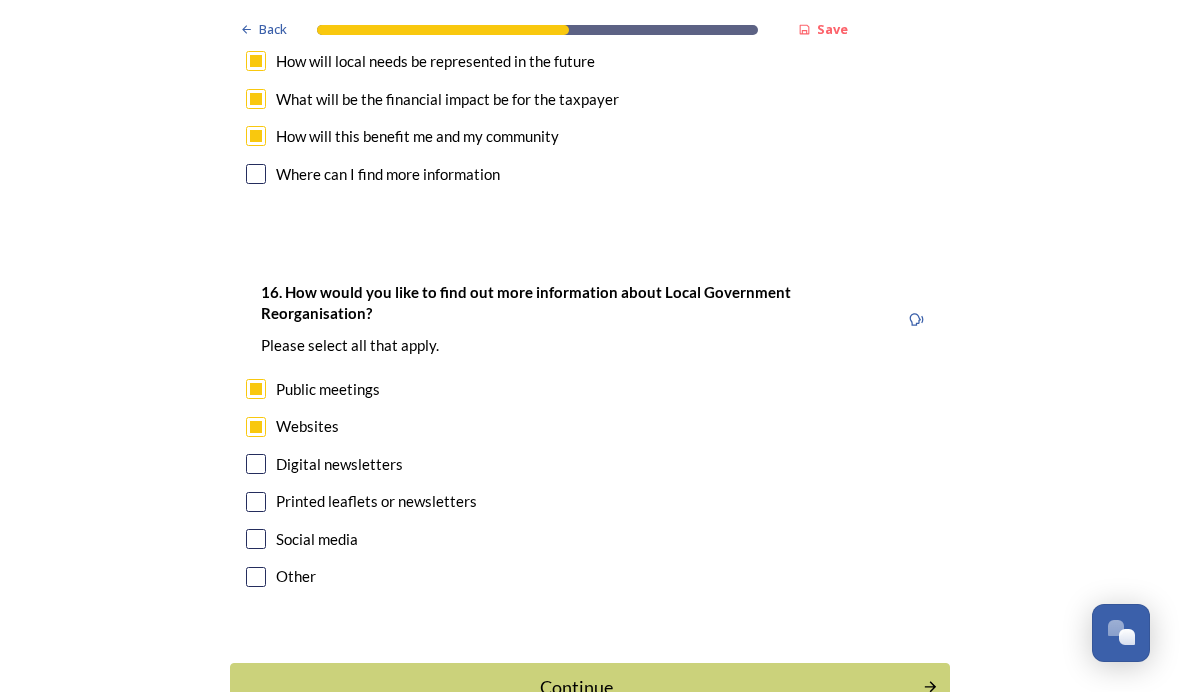 click at bounding box center [256, 464] 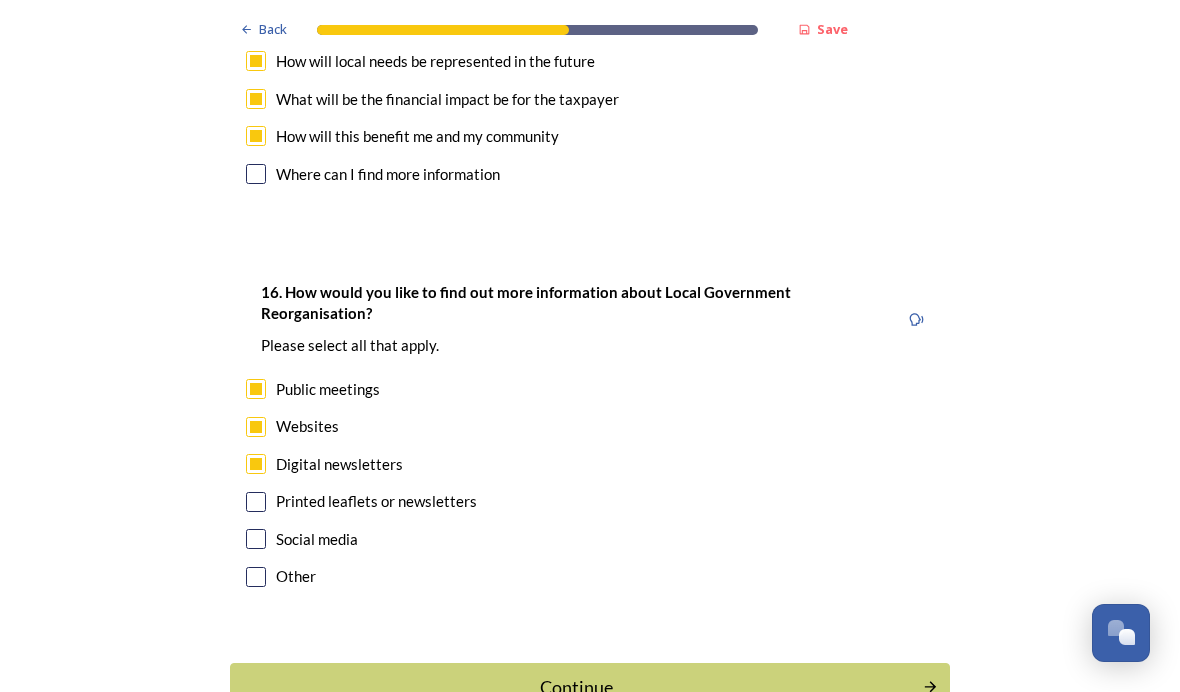 click at bounding box center [256, 539] 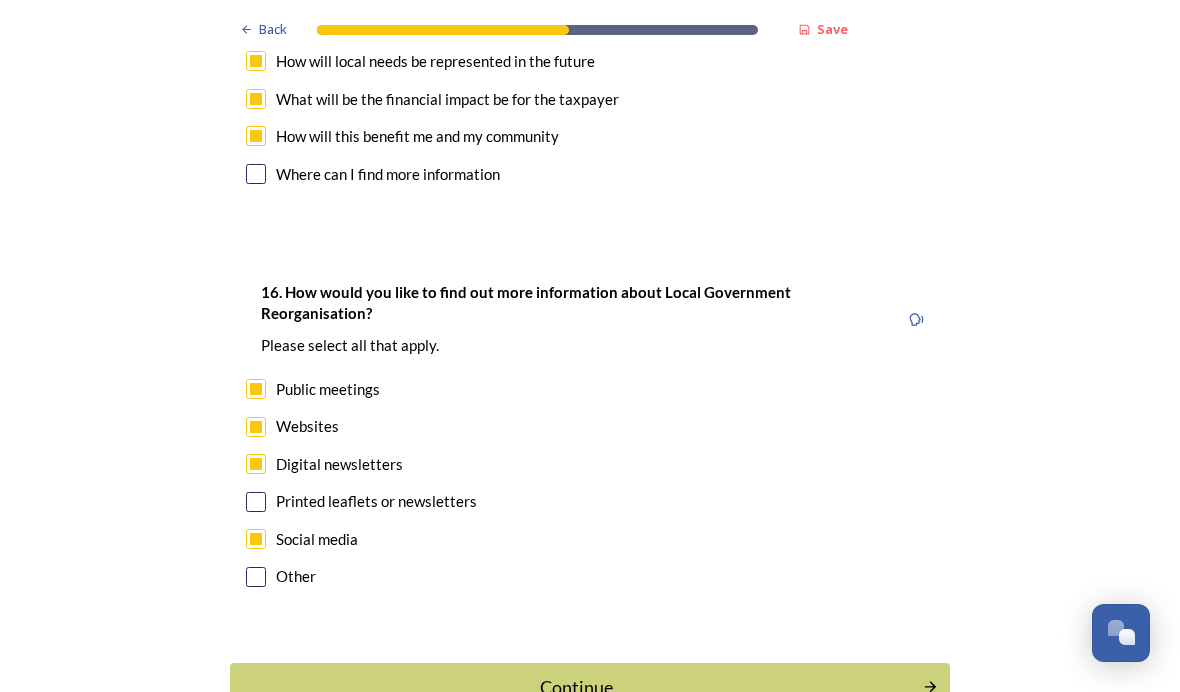 click on "Continue" at bounding box center (576, 687) 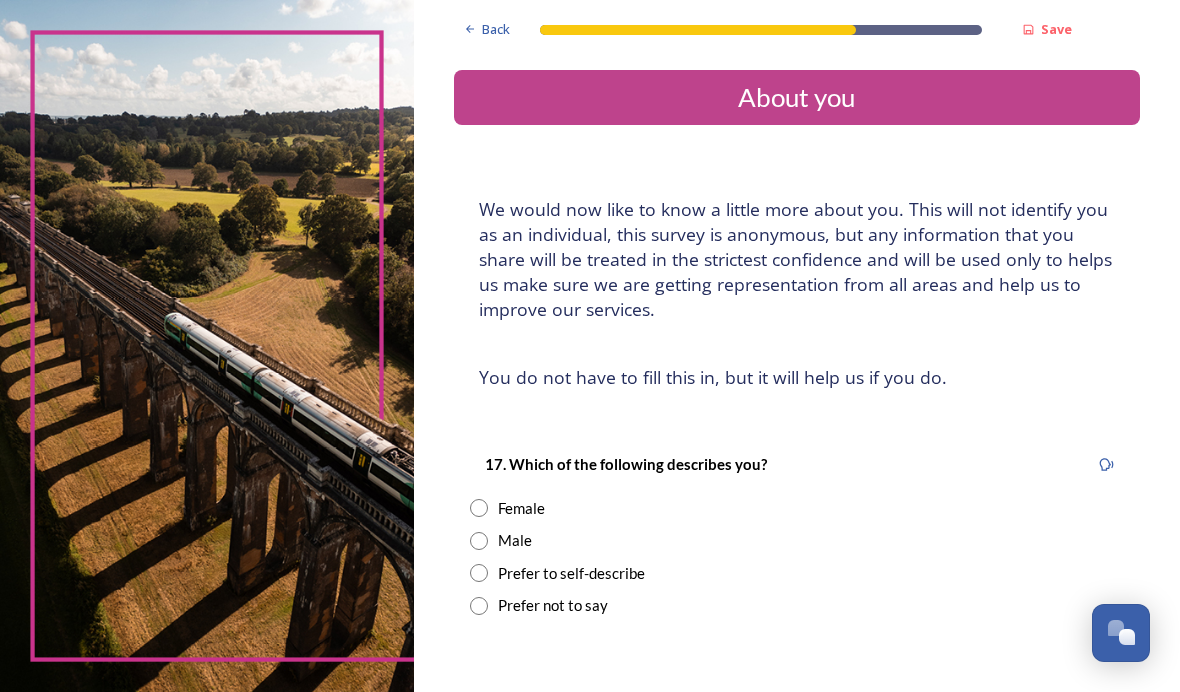 click on "17. Which of the following describes you?  Female Male Prefer to self-describe Prefer not to say" at bounding box center [797, 534] 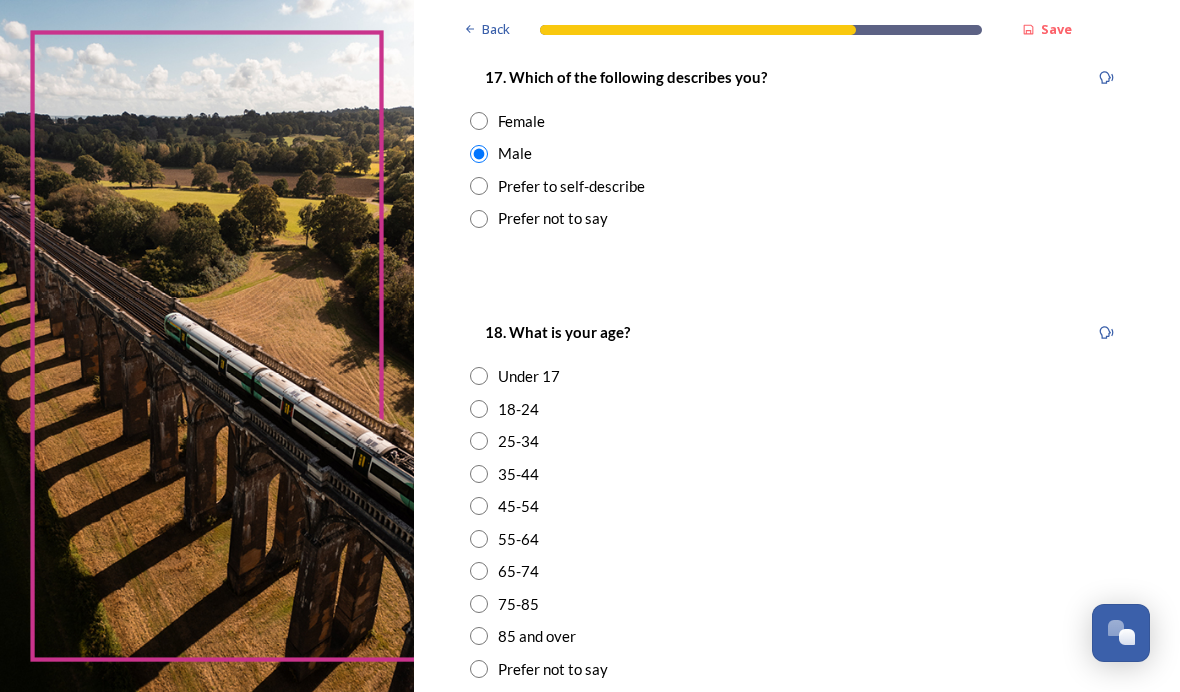 scroll, scrollTop: 387, scrollLeft: 0, axis: vertical 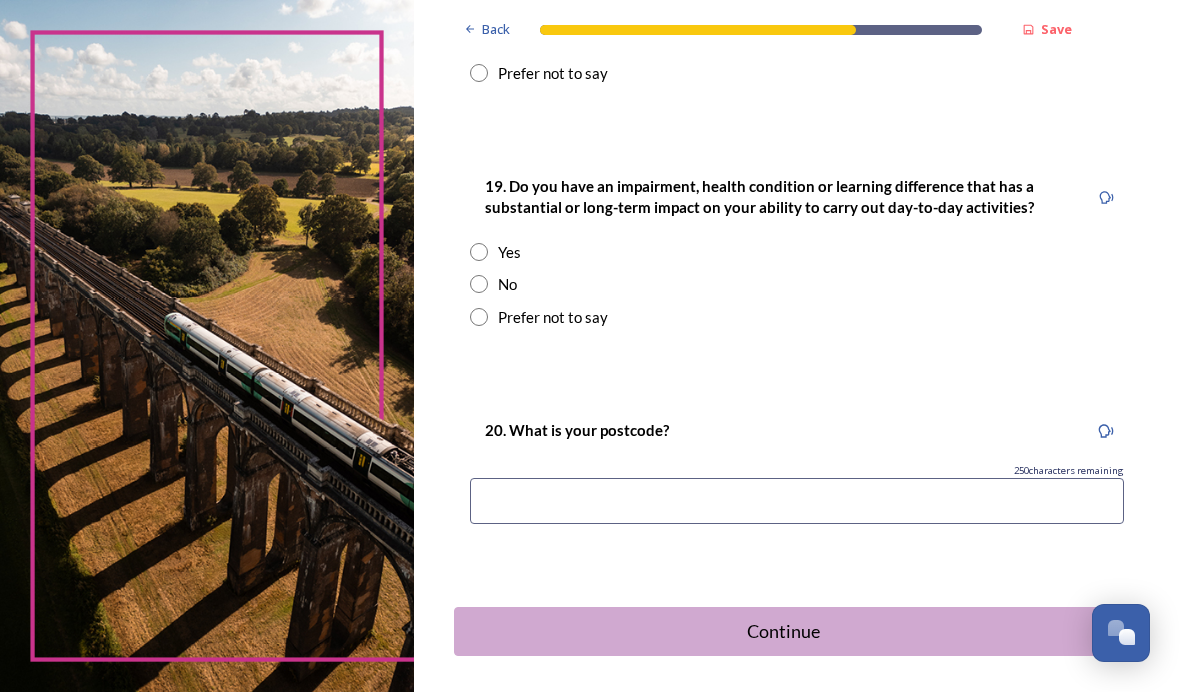 click at bounding box center (207, 346) 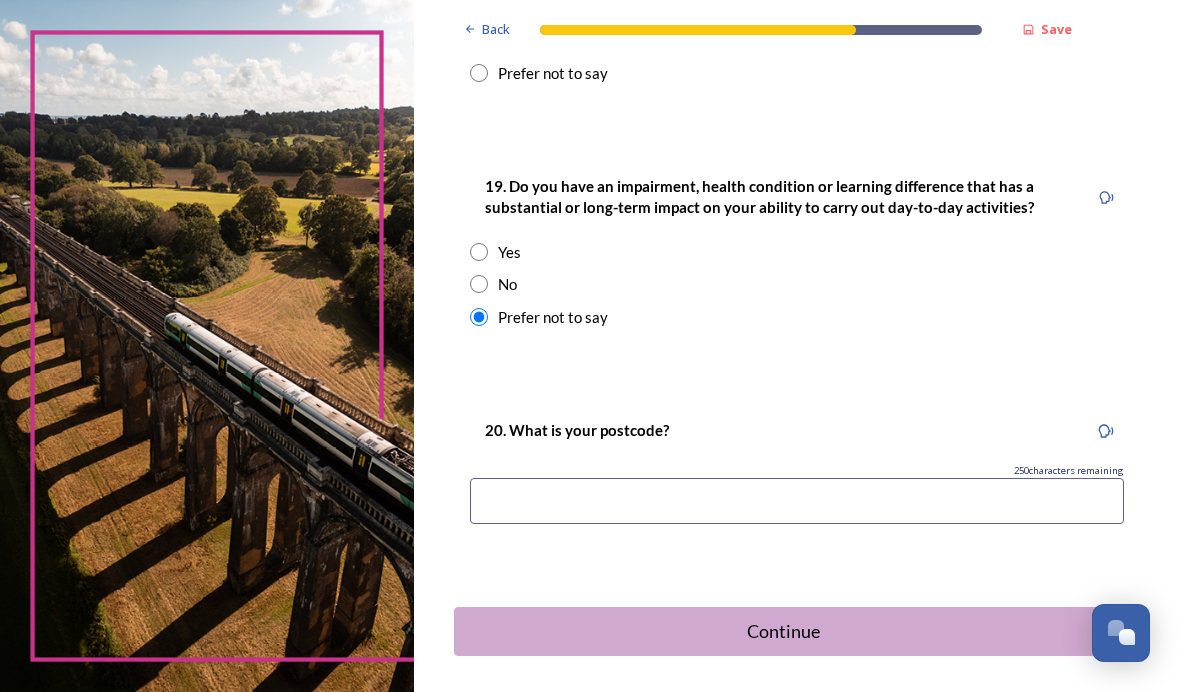 click at bounding box center (479, 284) 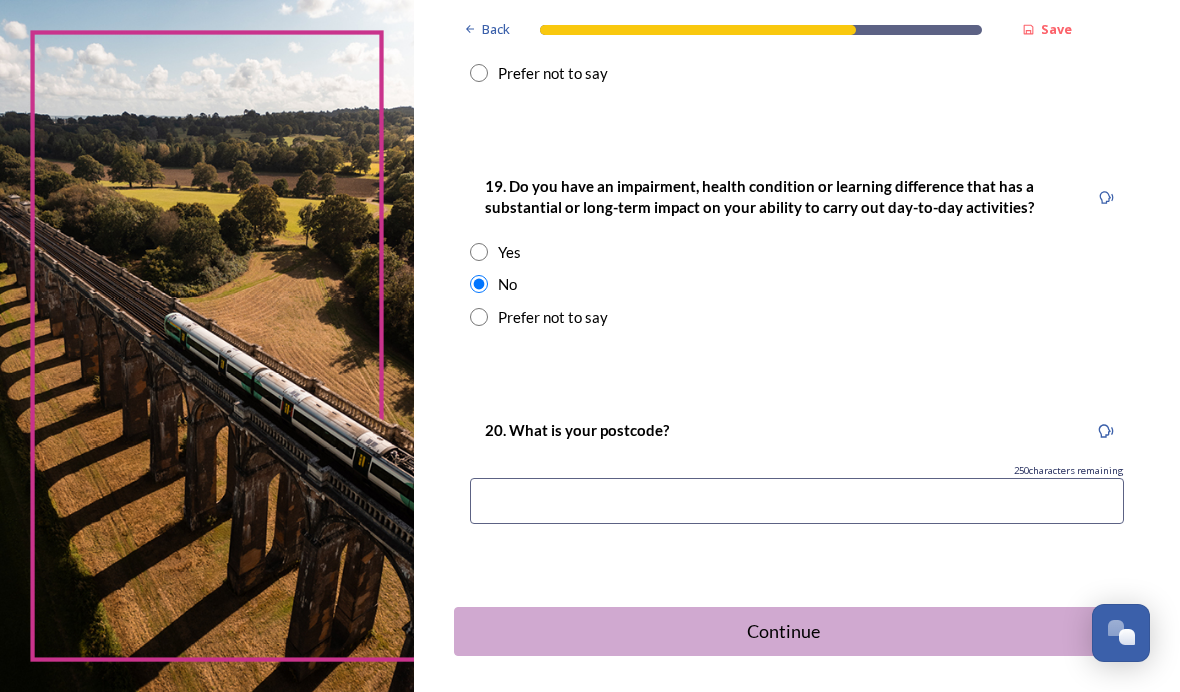 click at bounding box center (797, 501) 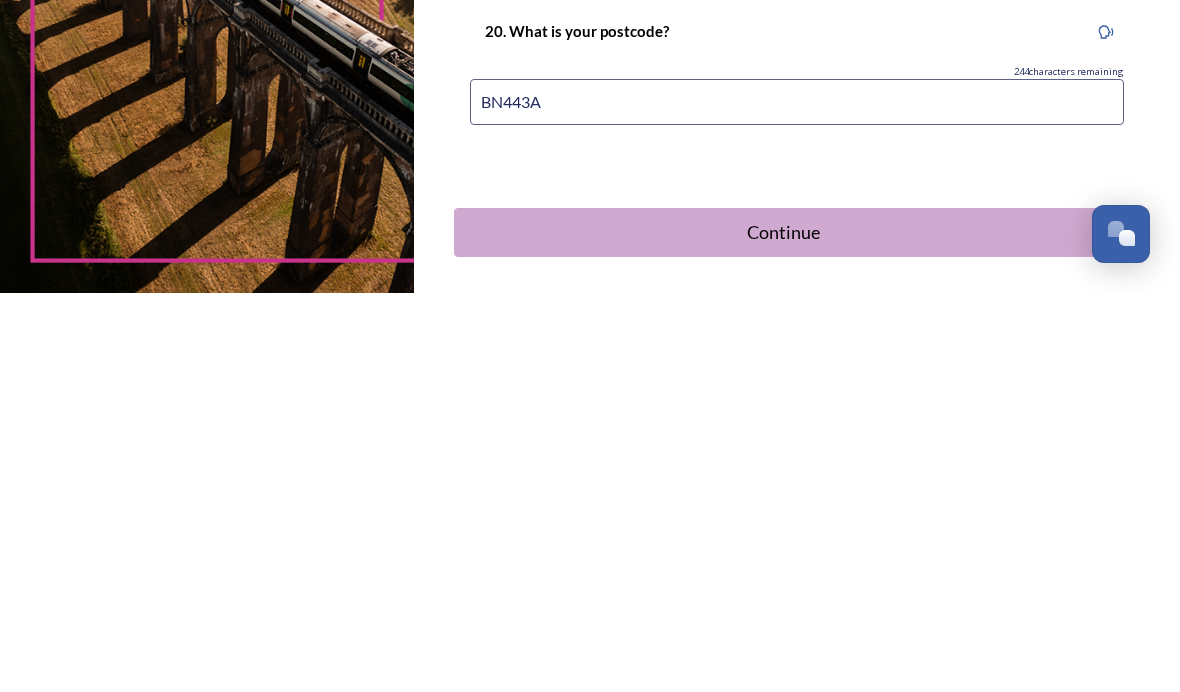 type on "[POSTCODE]" 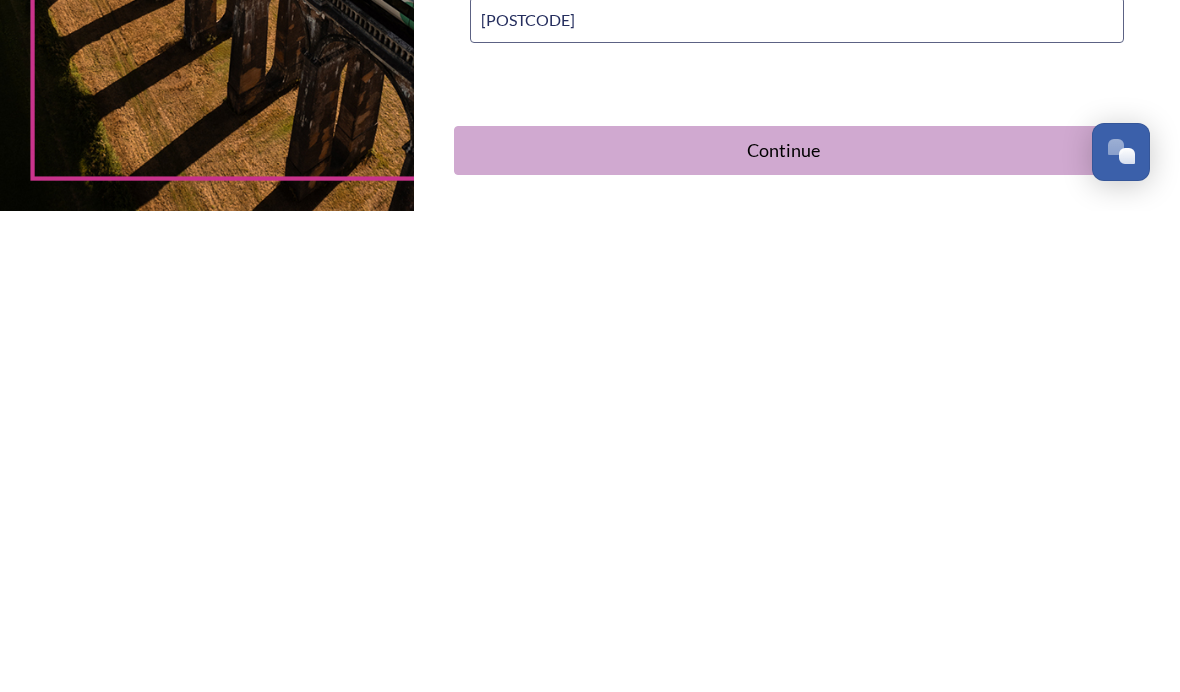 scroll, scrollTop: 57, scrollLeft: 0, axis: vertical 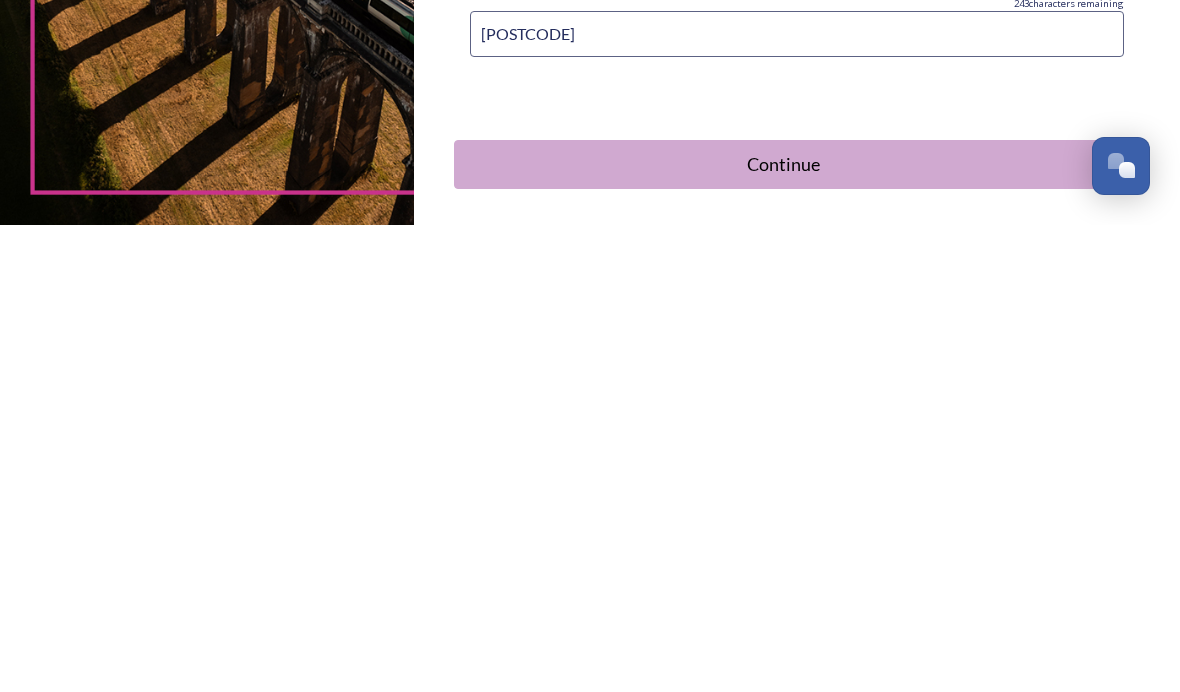 click on "Continue" at bounding box center [783, 631] 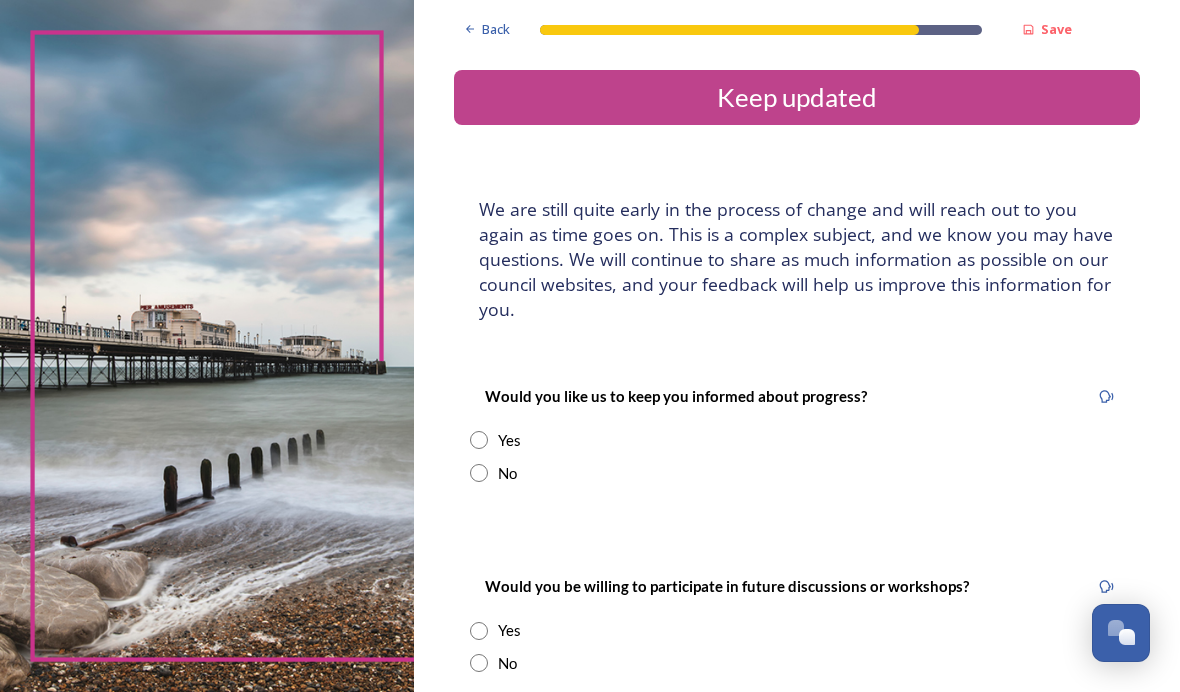 click at bounding box center (479, 440) 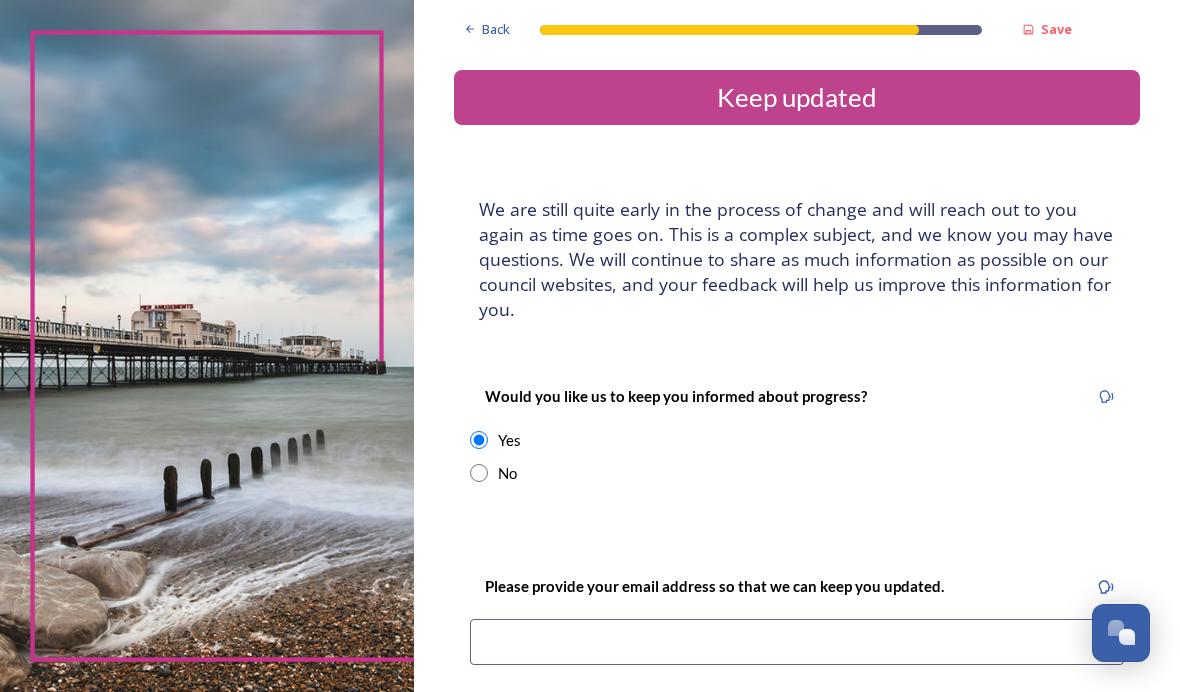 click at bounding box center [797, 642] 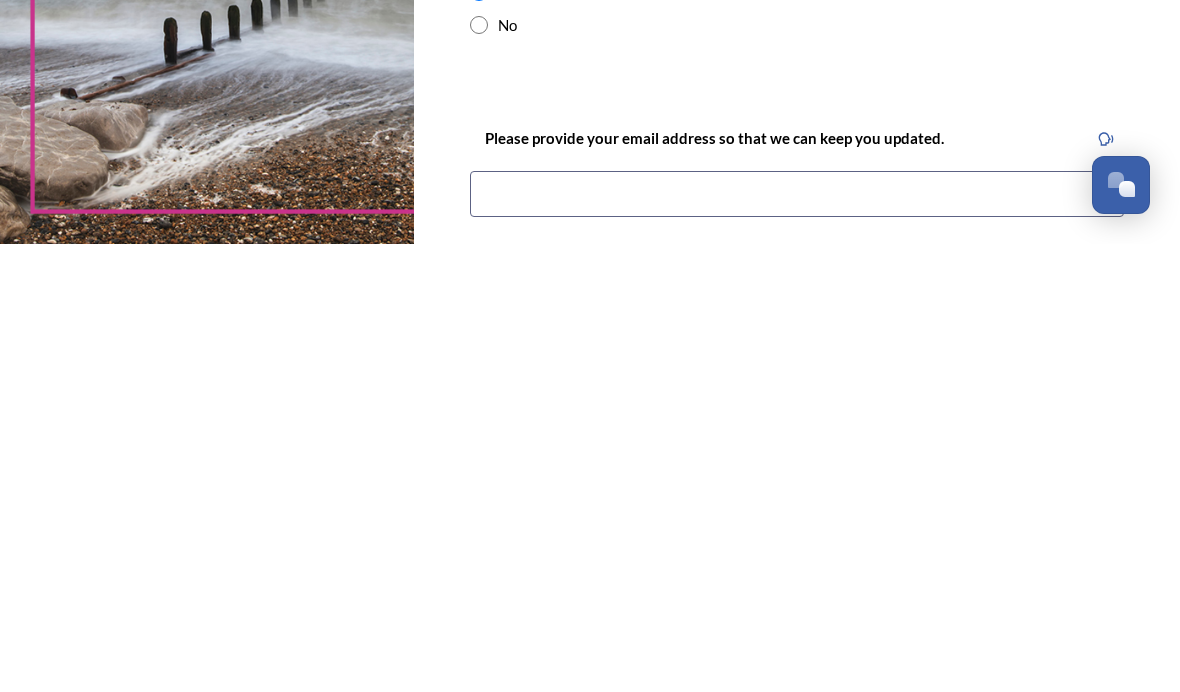 type on "honeybridge@[EMAIL]" 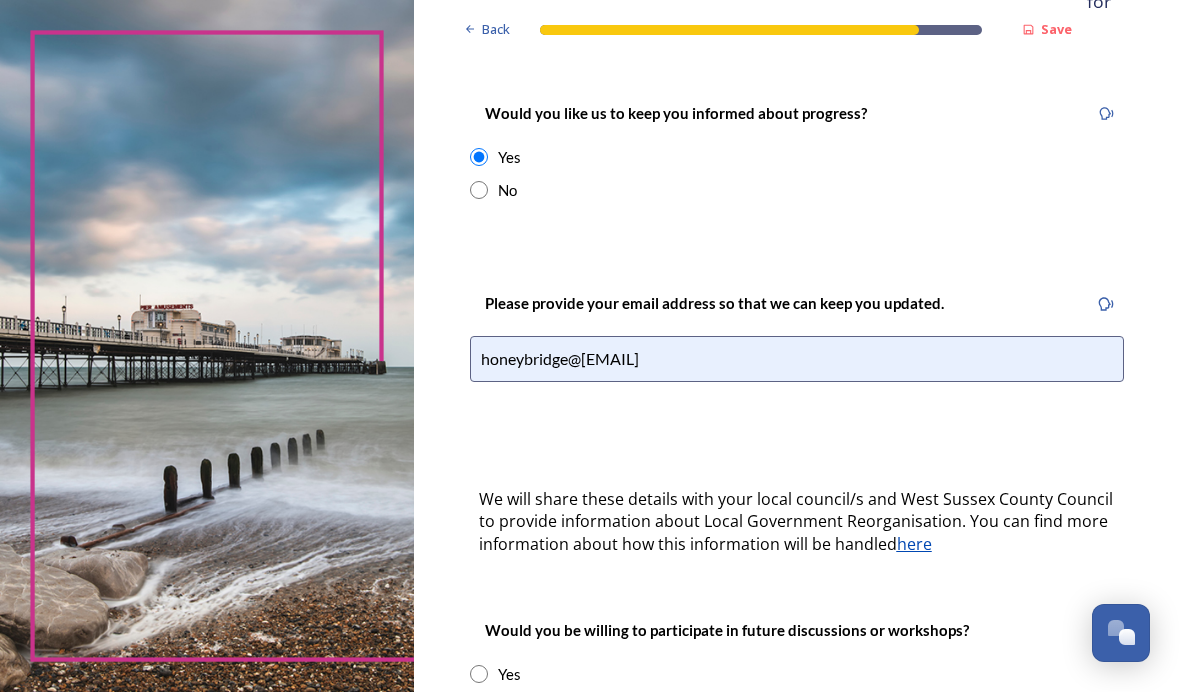 scroll, scrollTop: 347, scrollLeft: 0, axis: vertical 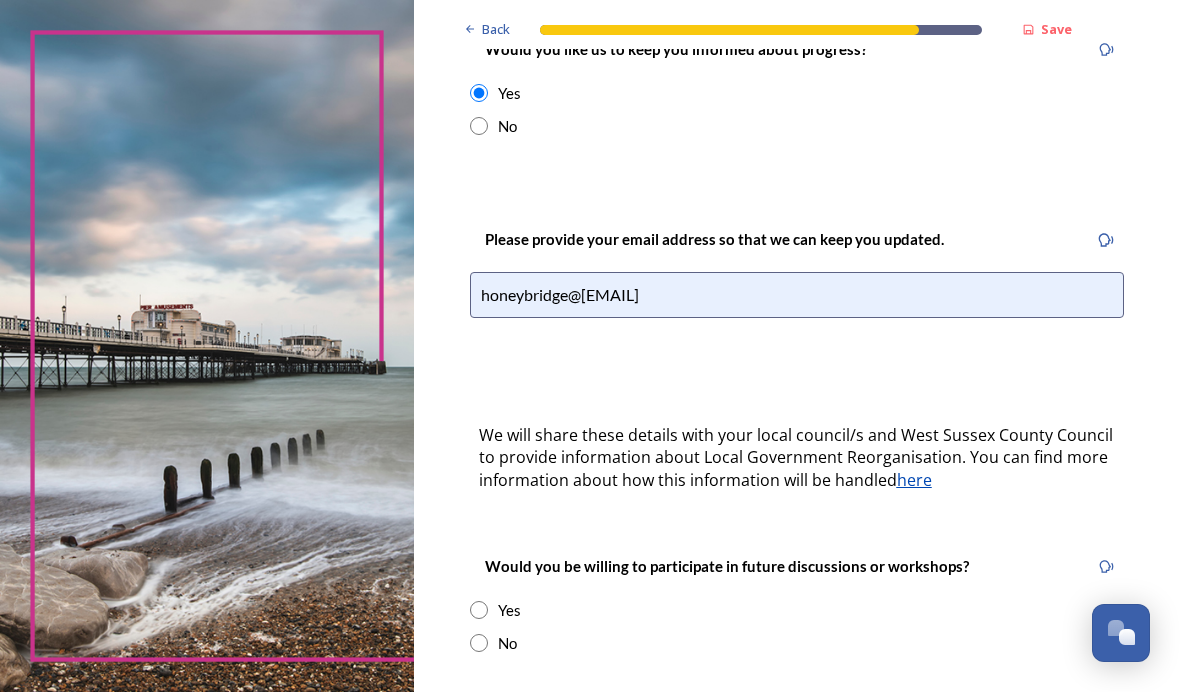 click at bounding box center (479, 610) 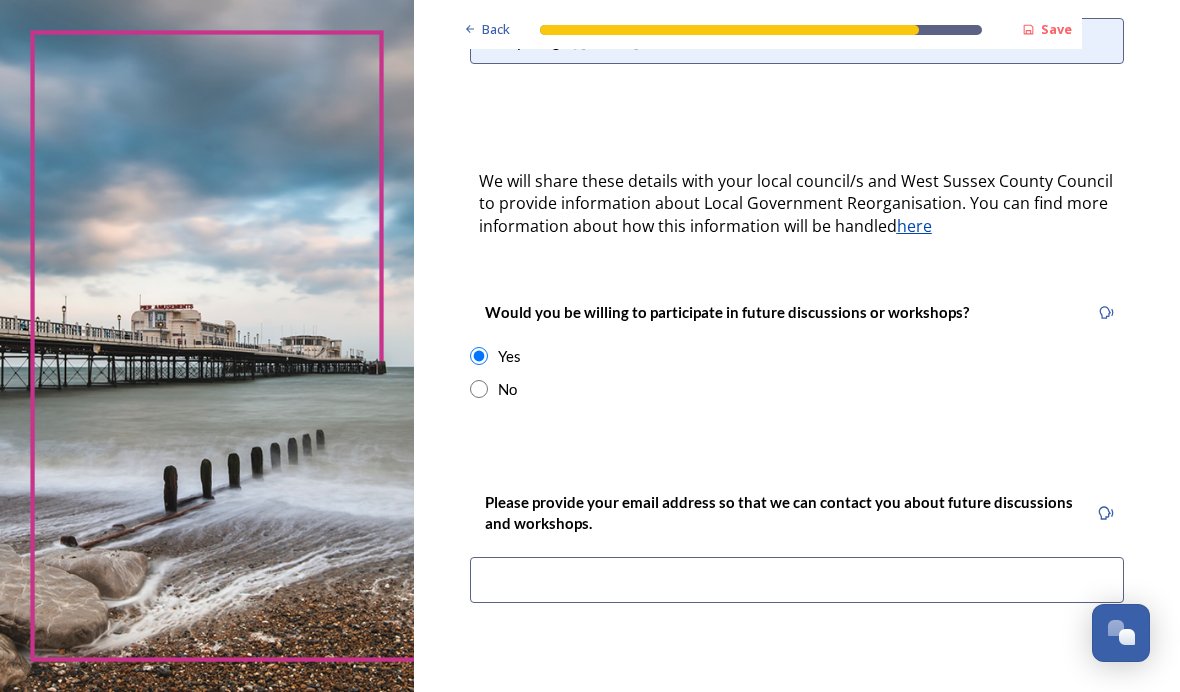 scroll, scrollTop: 601, scrollLeft: 0, axis: vertical 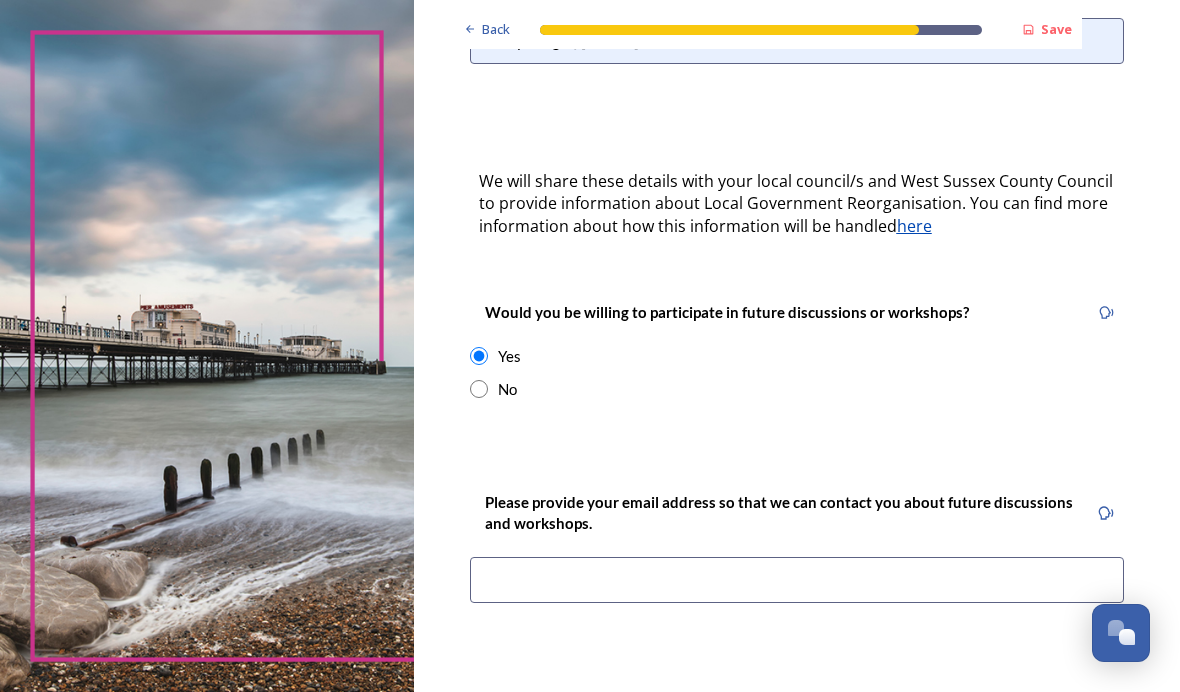 click at bounding box center (797, 580) 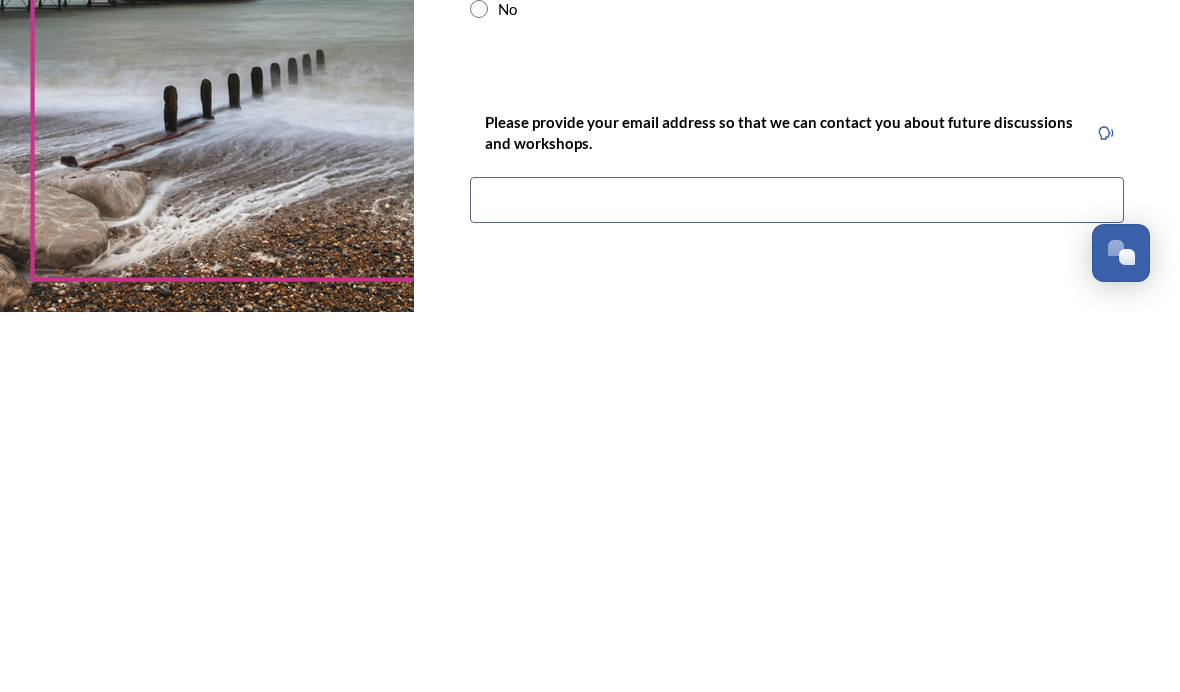 type on "honeybridge@[EMAIL]" 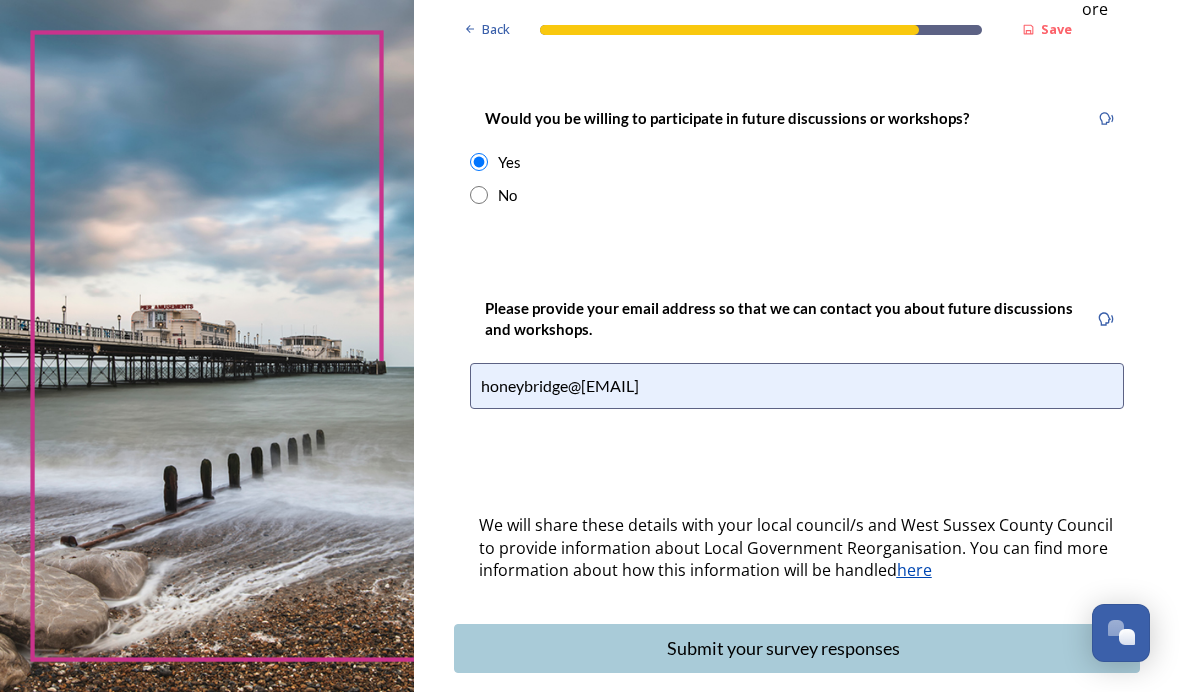 scroll, scrollTop: 794, scrollLeft: 0, axis: vertical 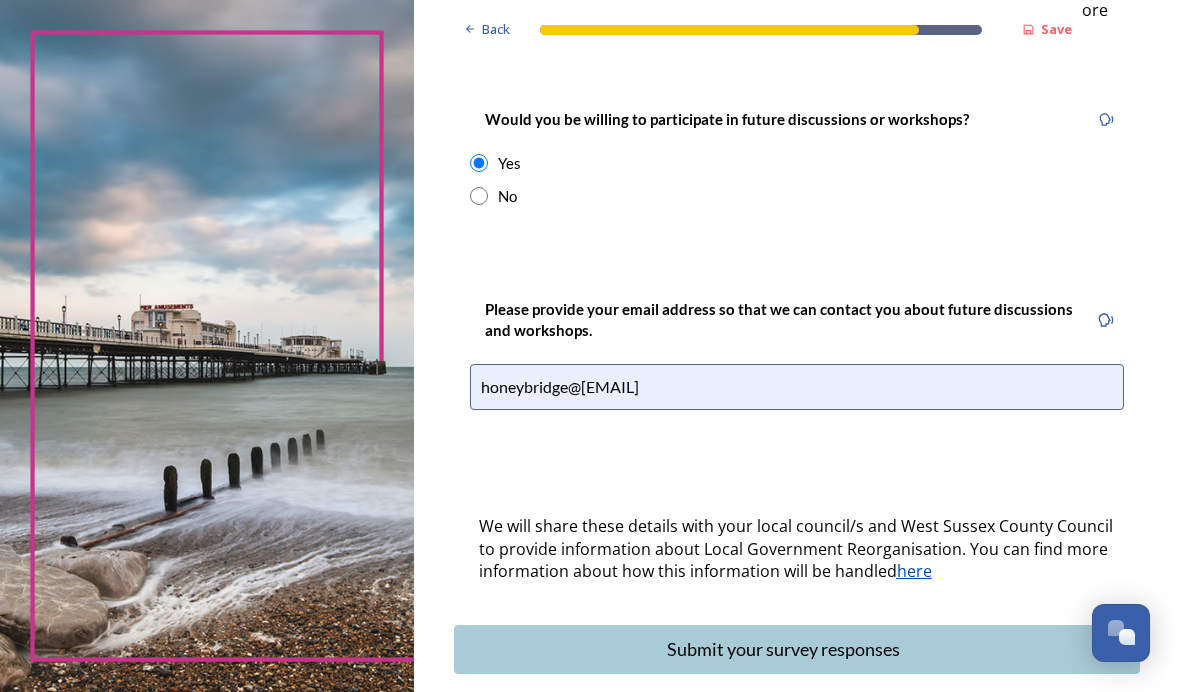 click on "Submit your survey responses" at bounding box center [783, 649] 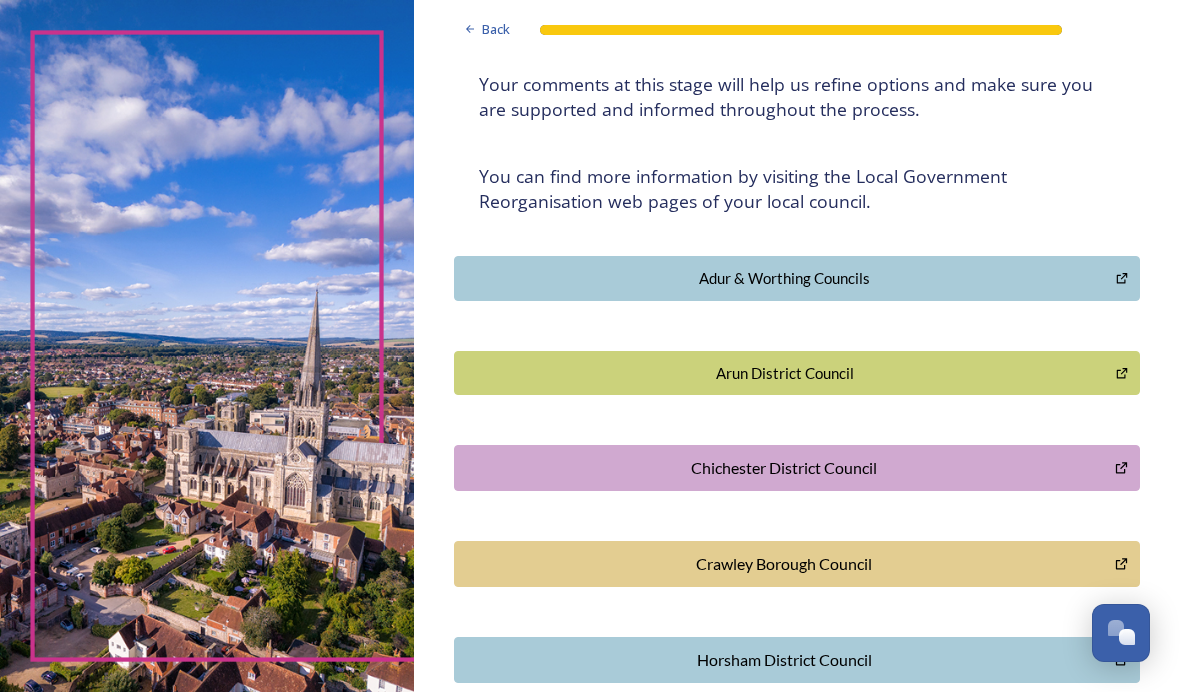 scroll, scrollTop: 298, scrollLeft: 0, axis: vertical 